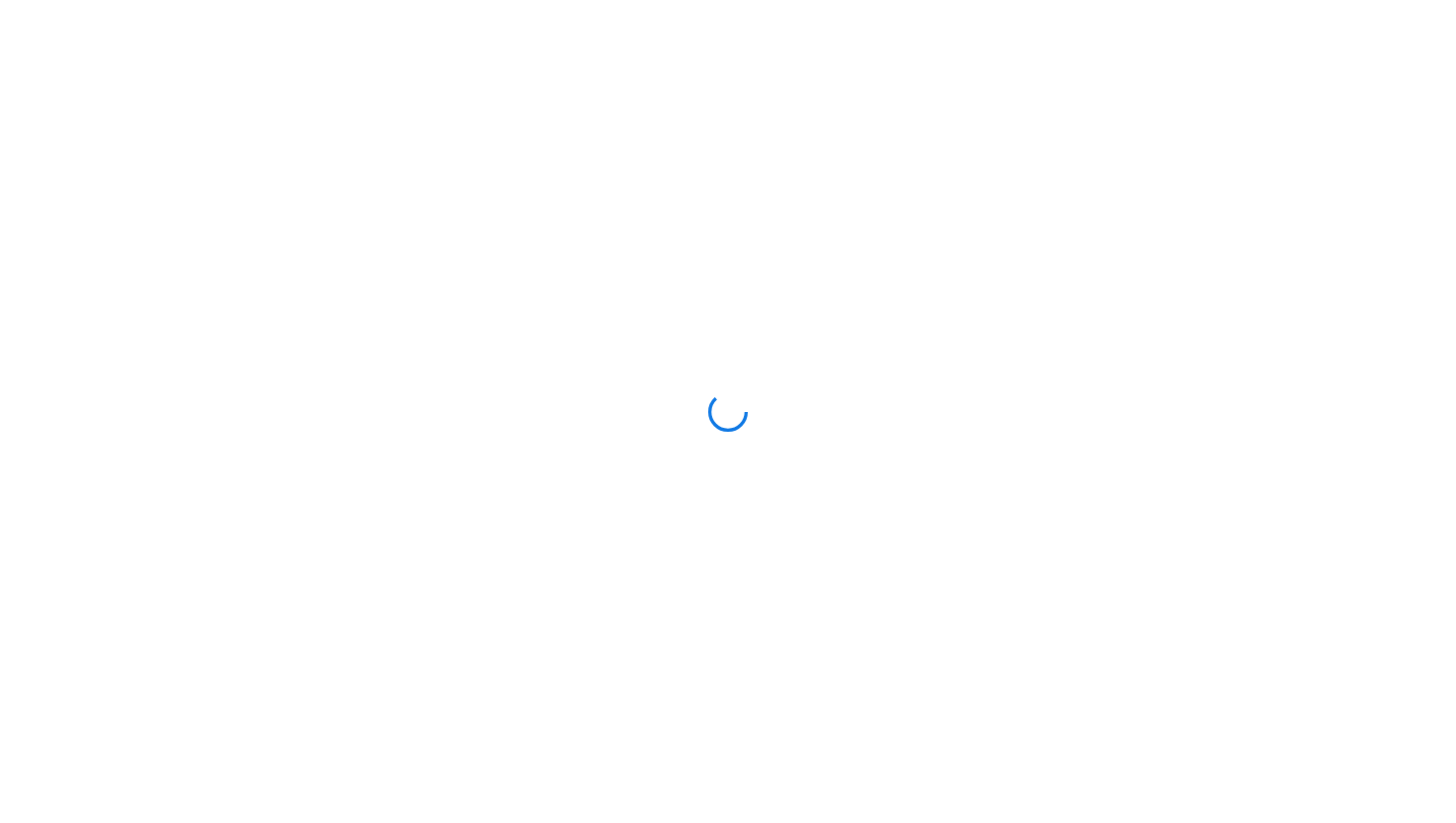 scroll, scrollTop: 0, scrollLeft: 0, axis: both 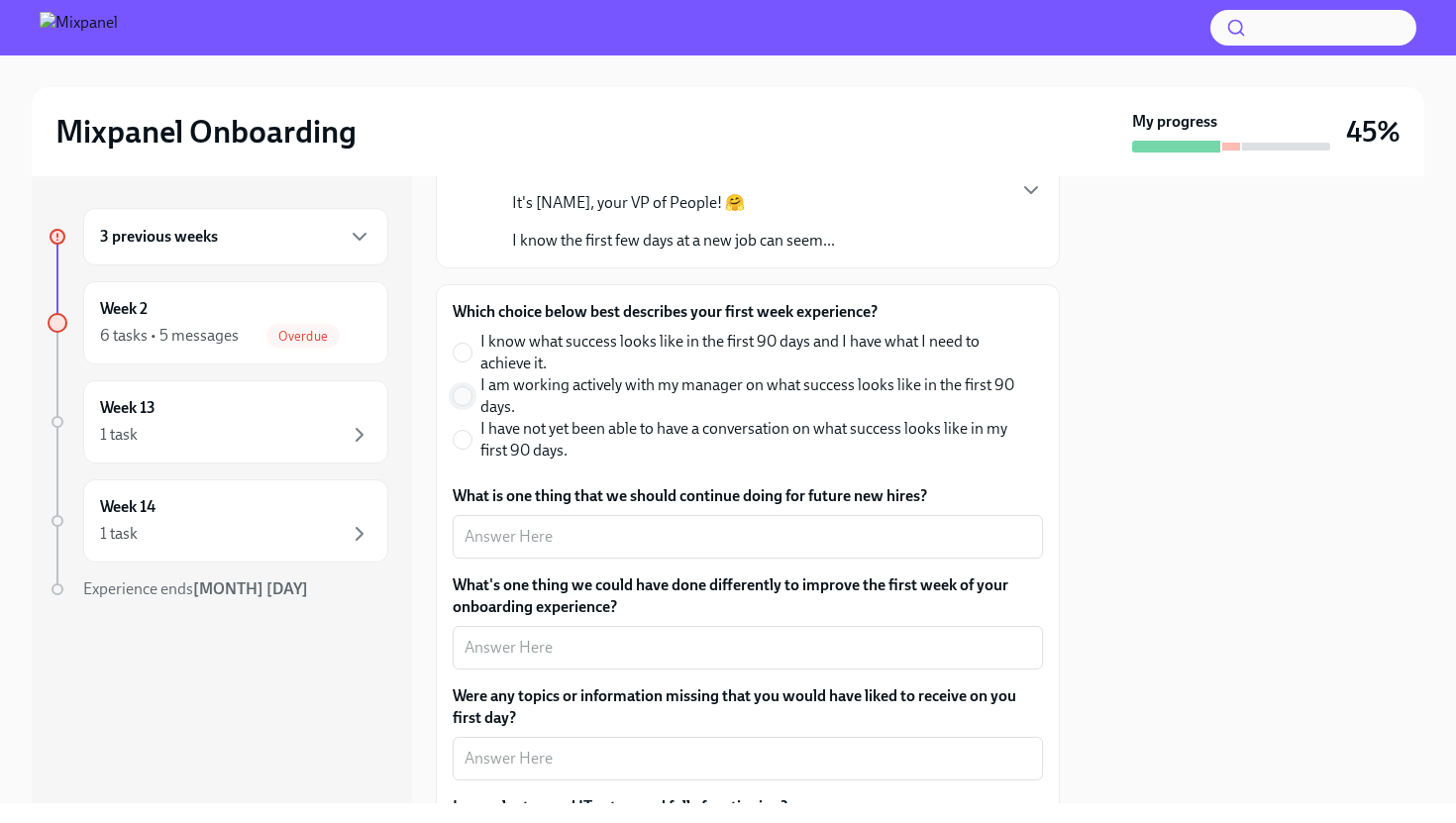 click on "I am working actively with my manager on what success looks like in the first 90 days." at bounding box center [463, 396] 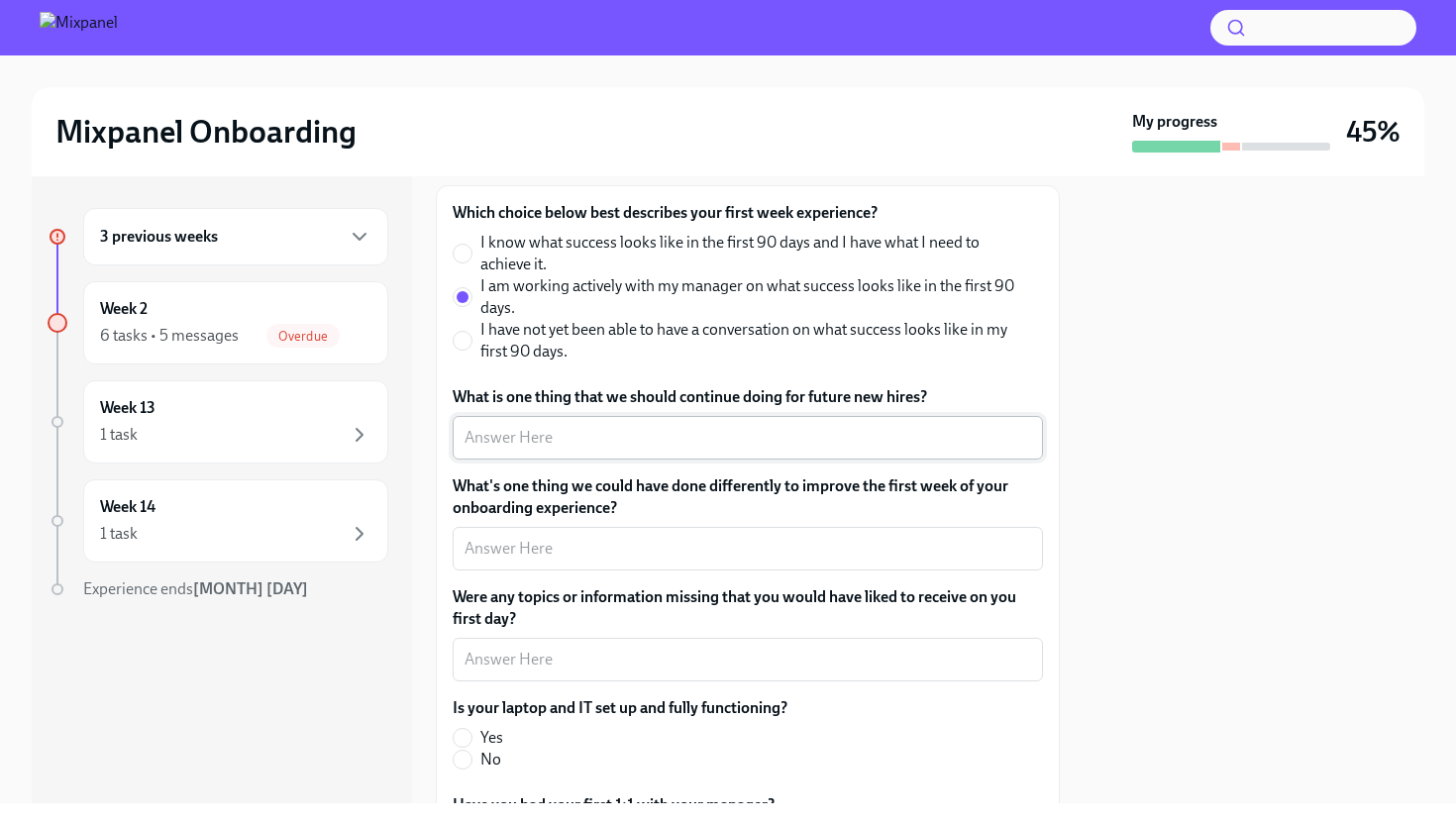 scroll, scrollTop: 313, scrollLeft: 0, axis: vertical 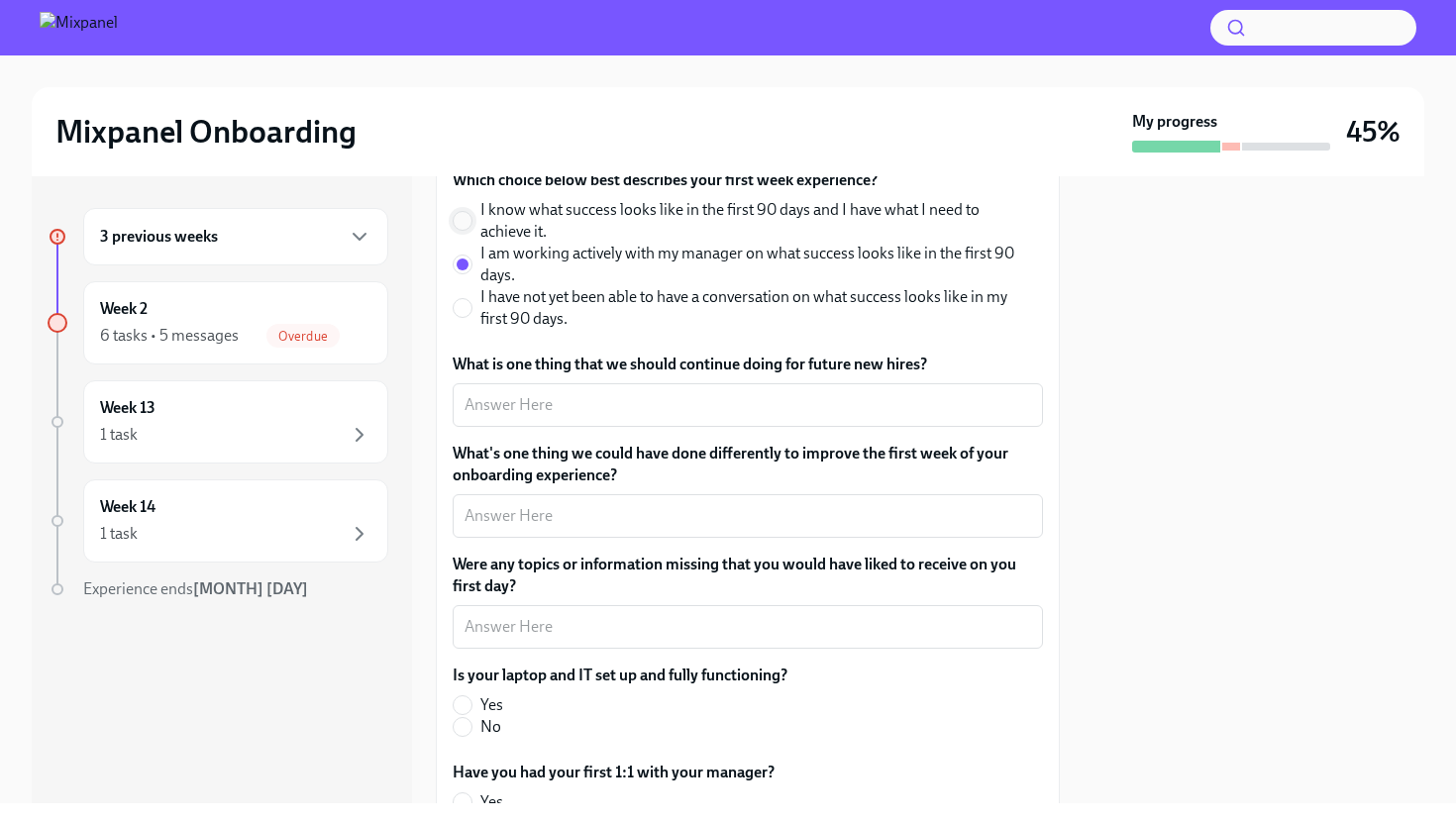 click on "I know what success looks like in the first 90 days and I have what I need to achieve it." at bounding box center (463, 221) 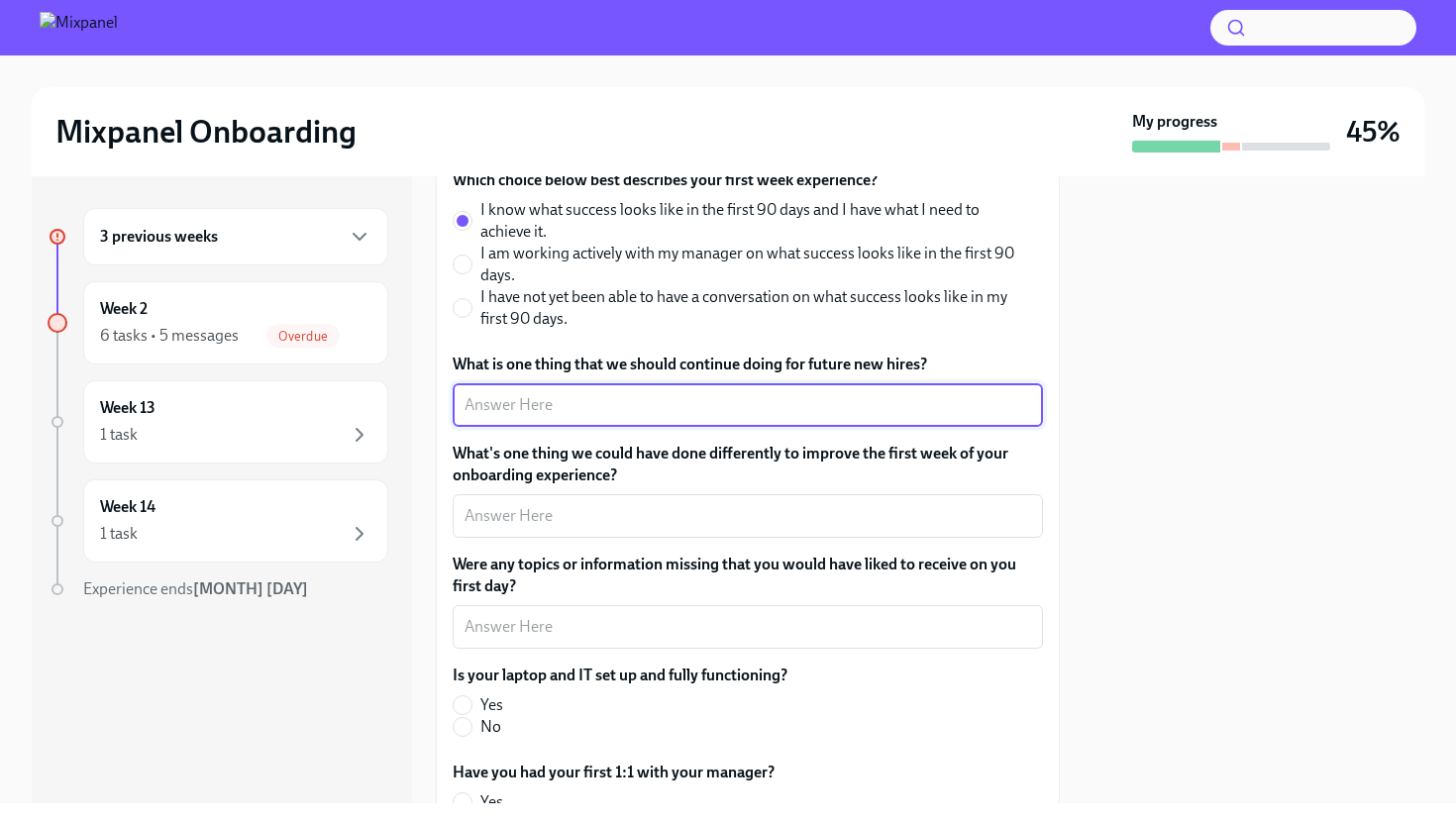 click on "What is one thing that we should continue doing for future new hires?" at bounding box center (748, 405) 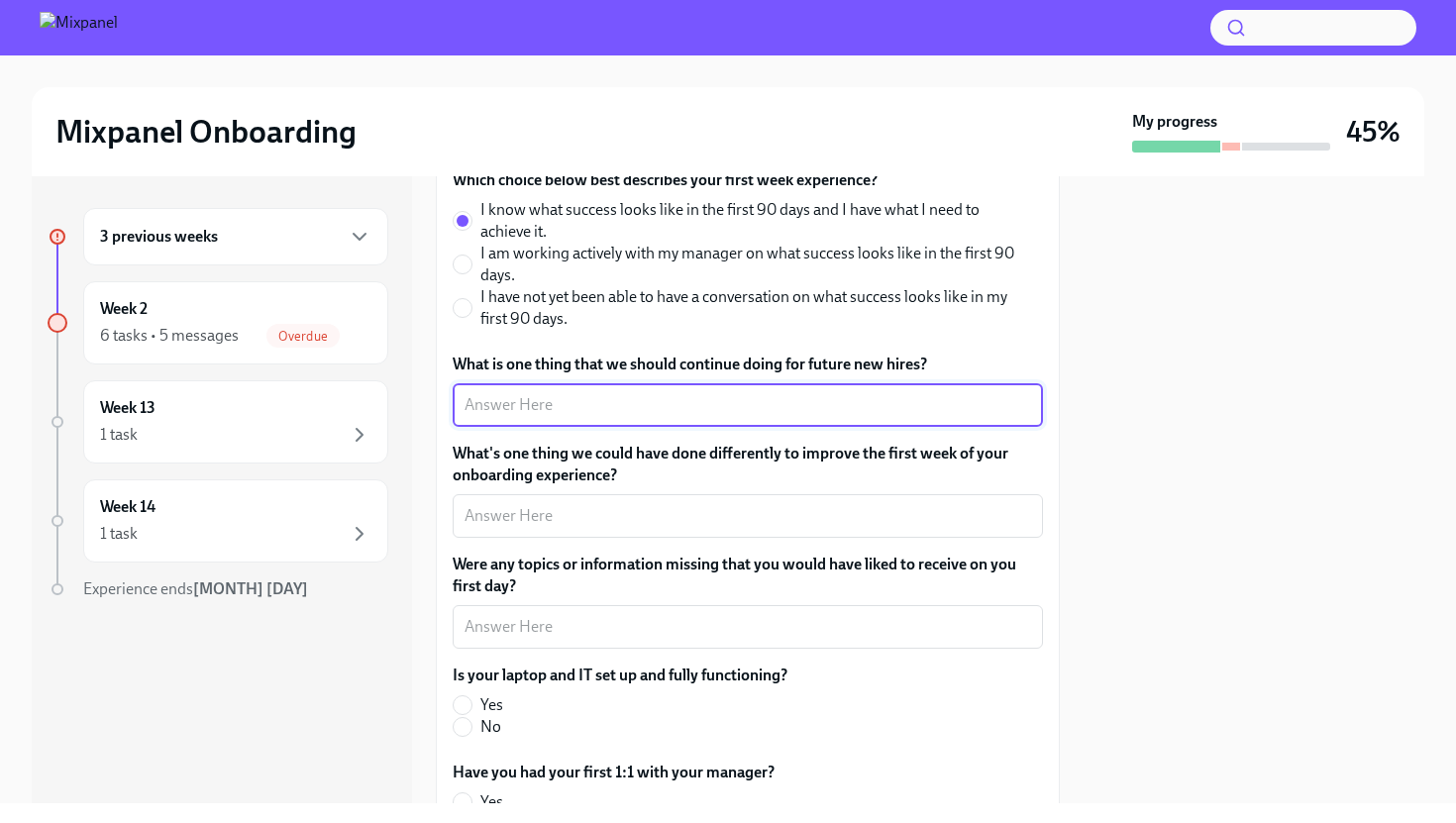 click on "What is one thing that we should continue doing for future new hires?" at bounding box center [748, 405] 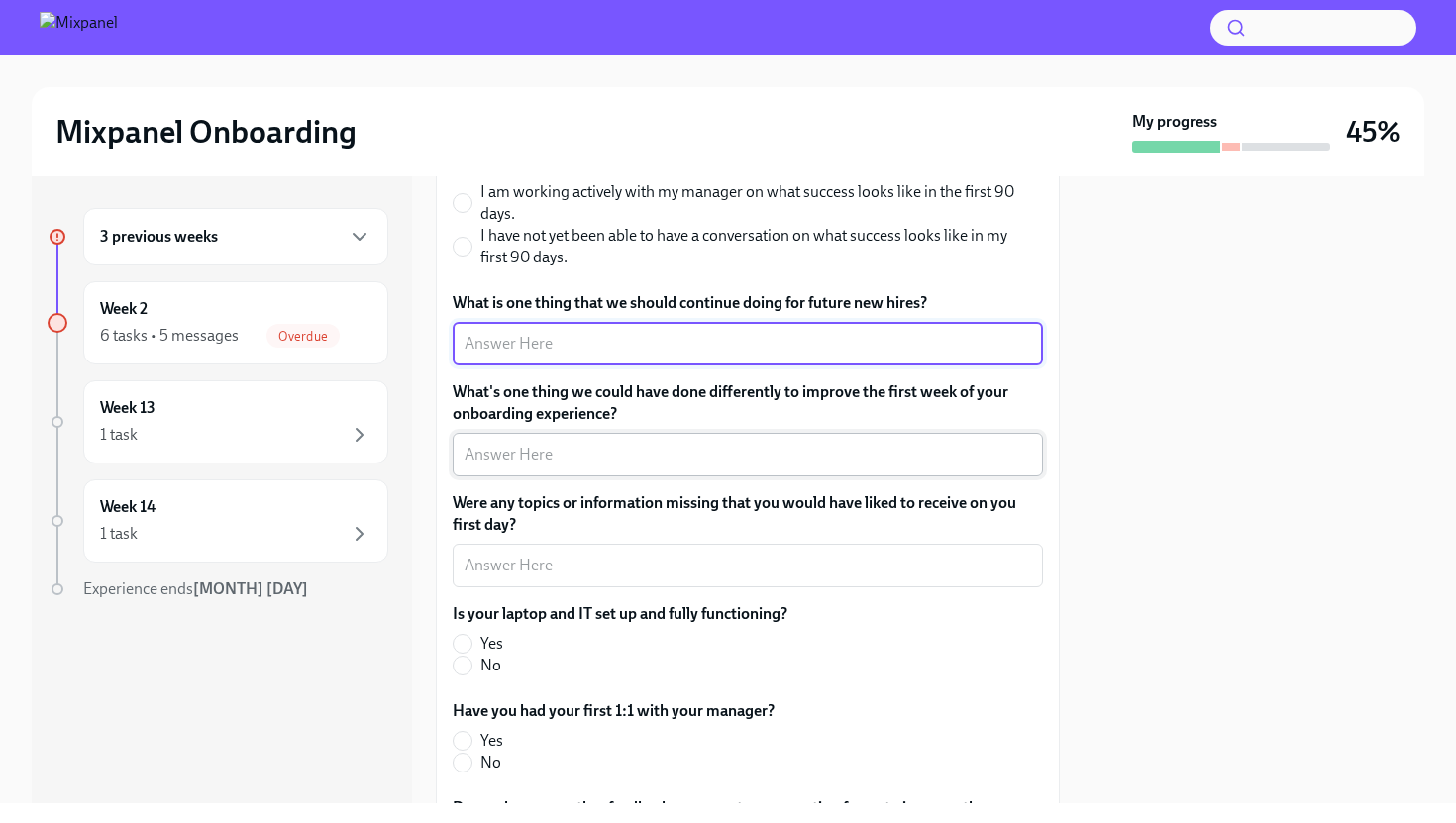 scroll, scrollTop: 387, scrollLeft: 0, axis: vertical 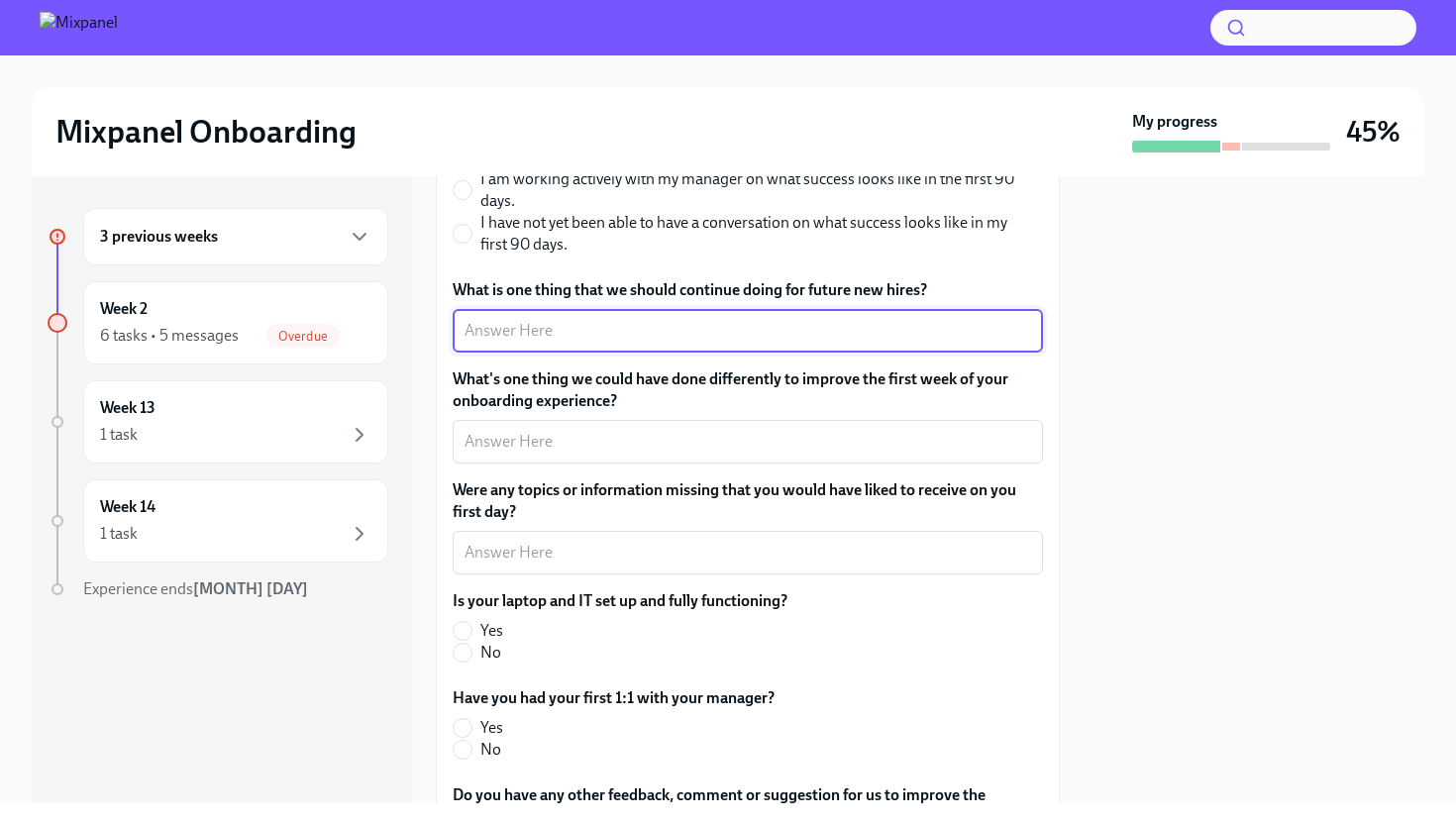 click on "What is one thing that we should continue doing for future new hires?" at bounding box center [748, 331] 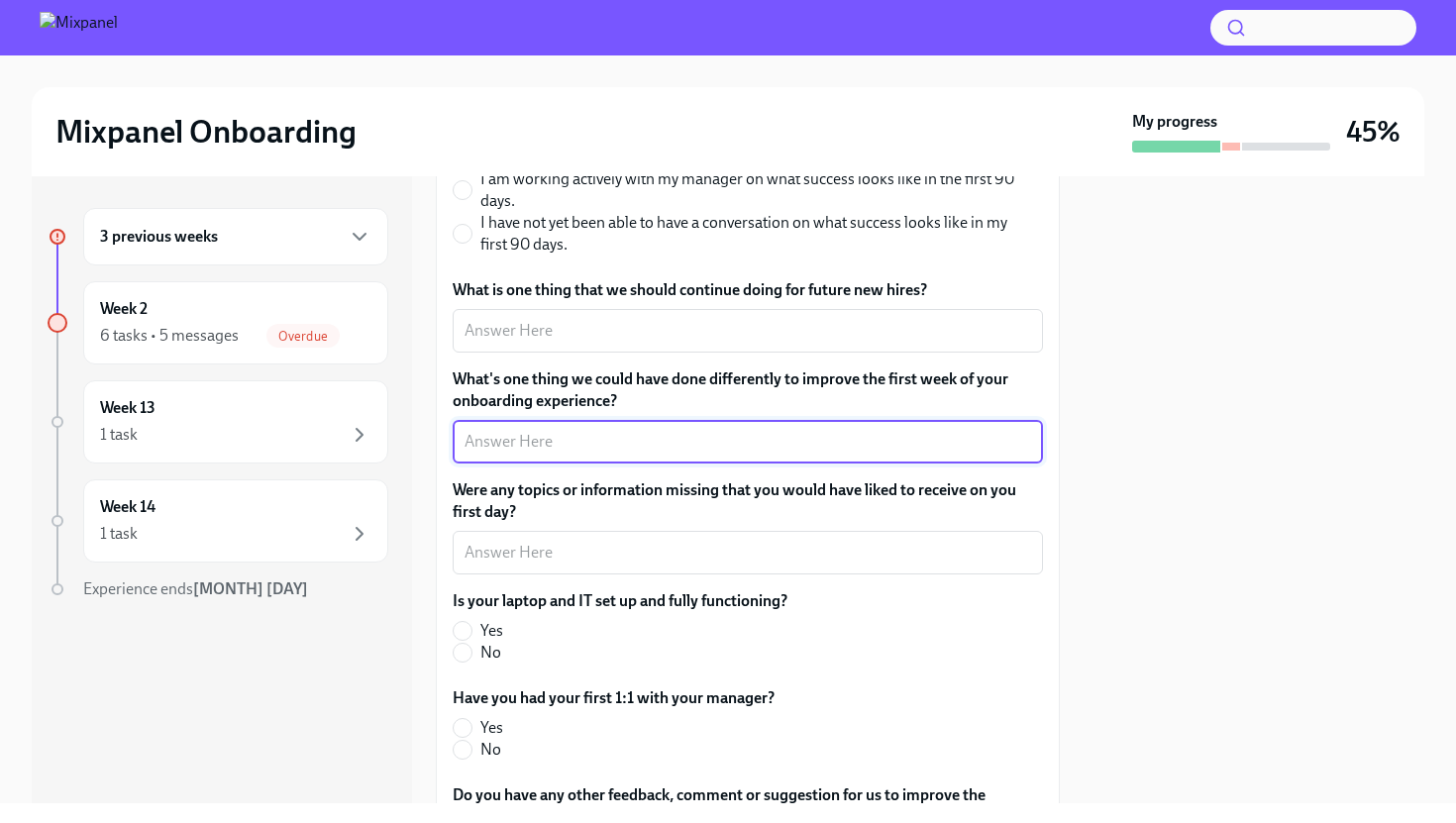 click on "What's one thing we could have done differently to improve the first week of your onboarding experience?" at bounding box center (748, 442) 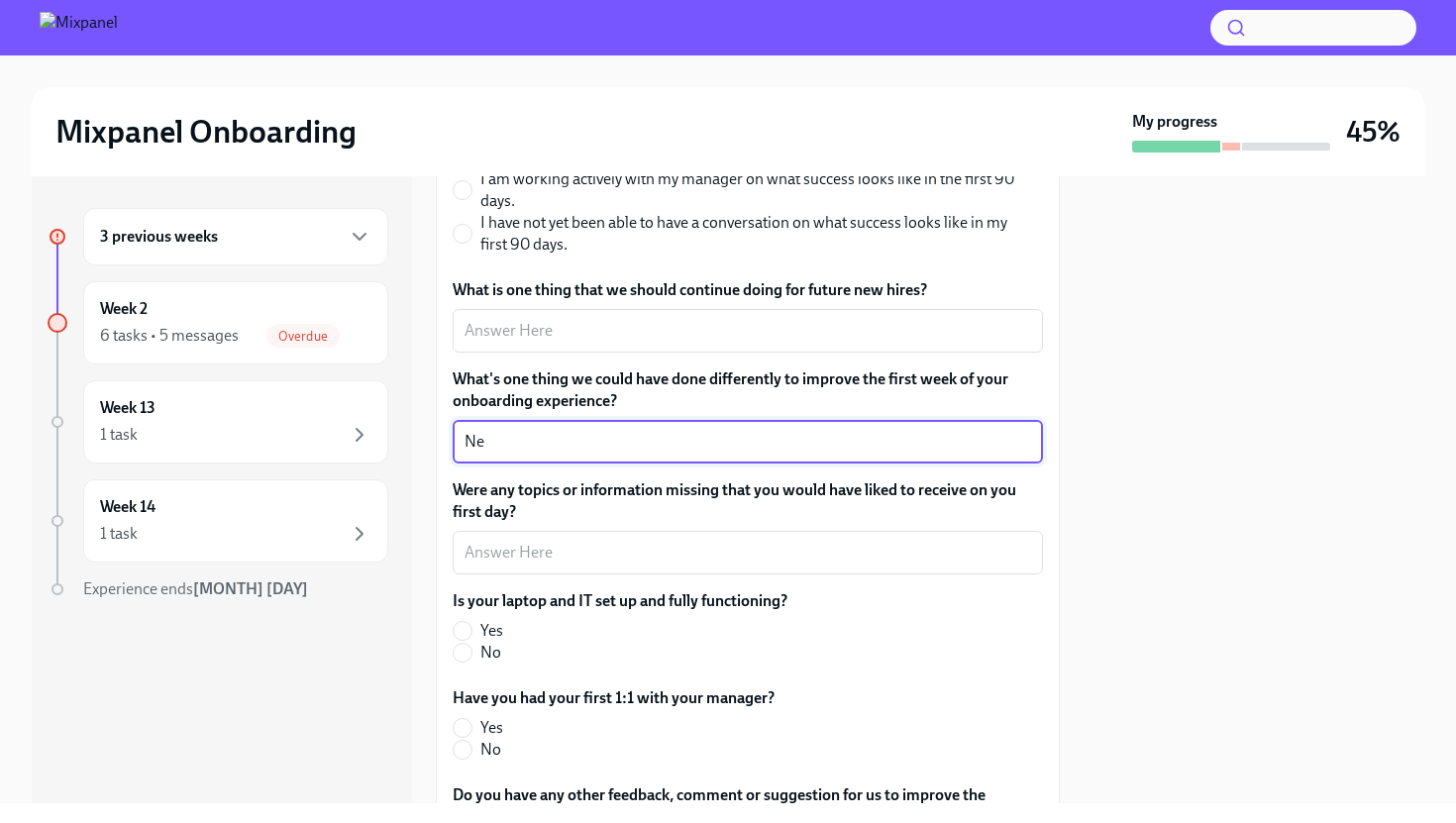 type on "N" 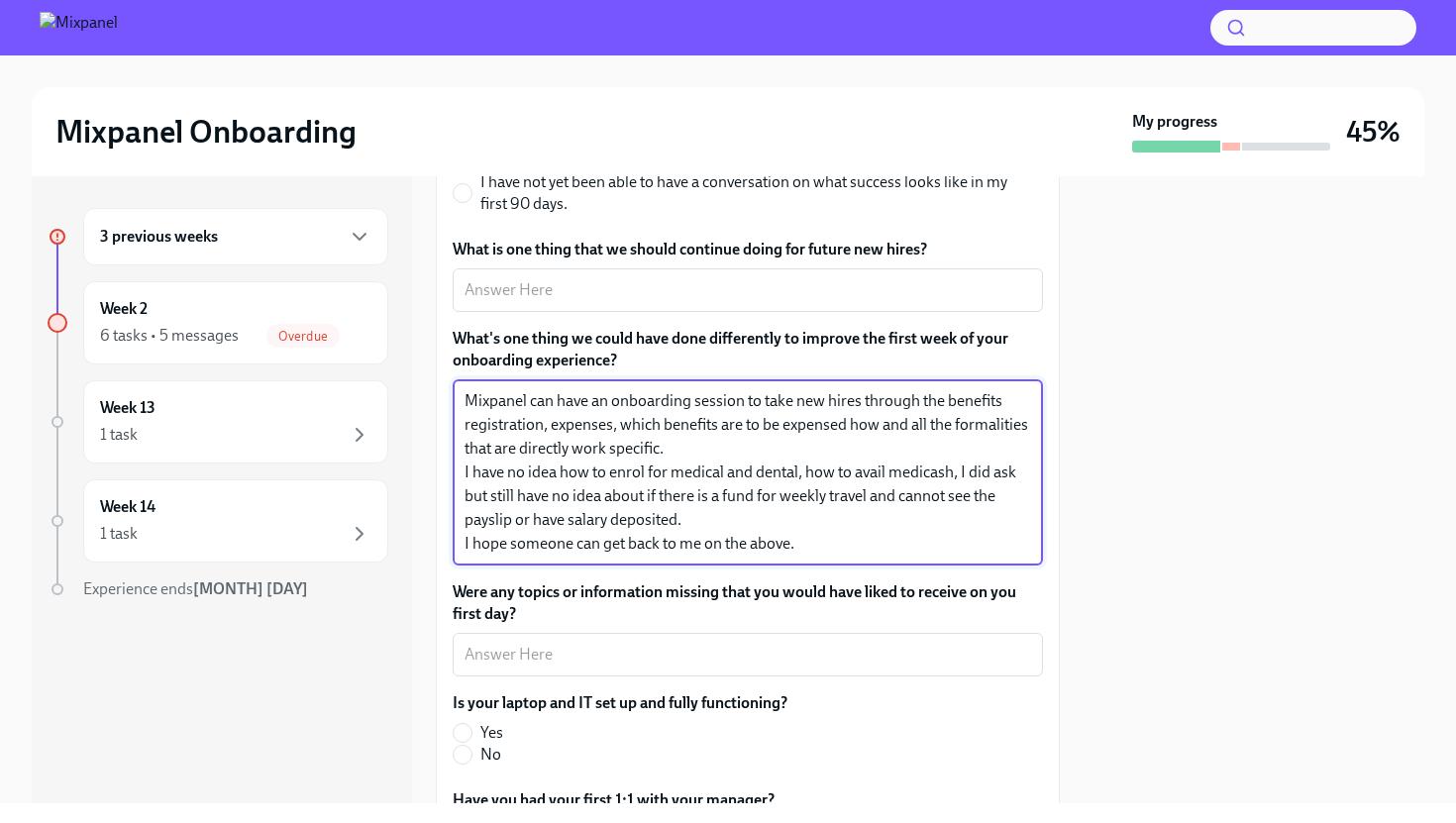 scroll, scrollTop: 447, scrollLeft: 0, axis: vertical 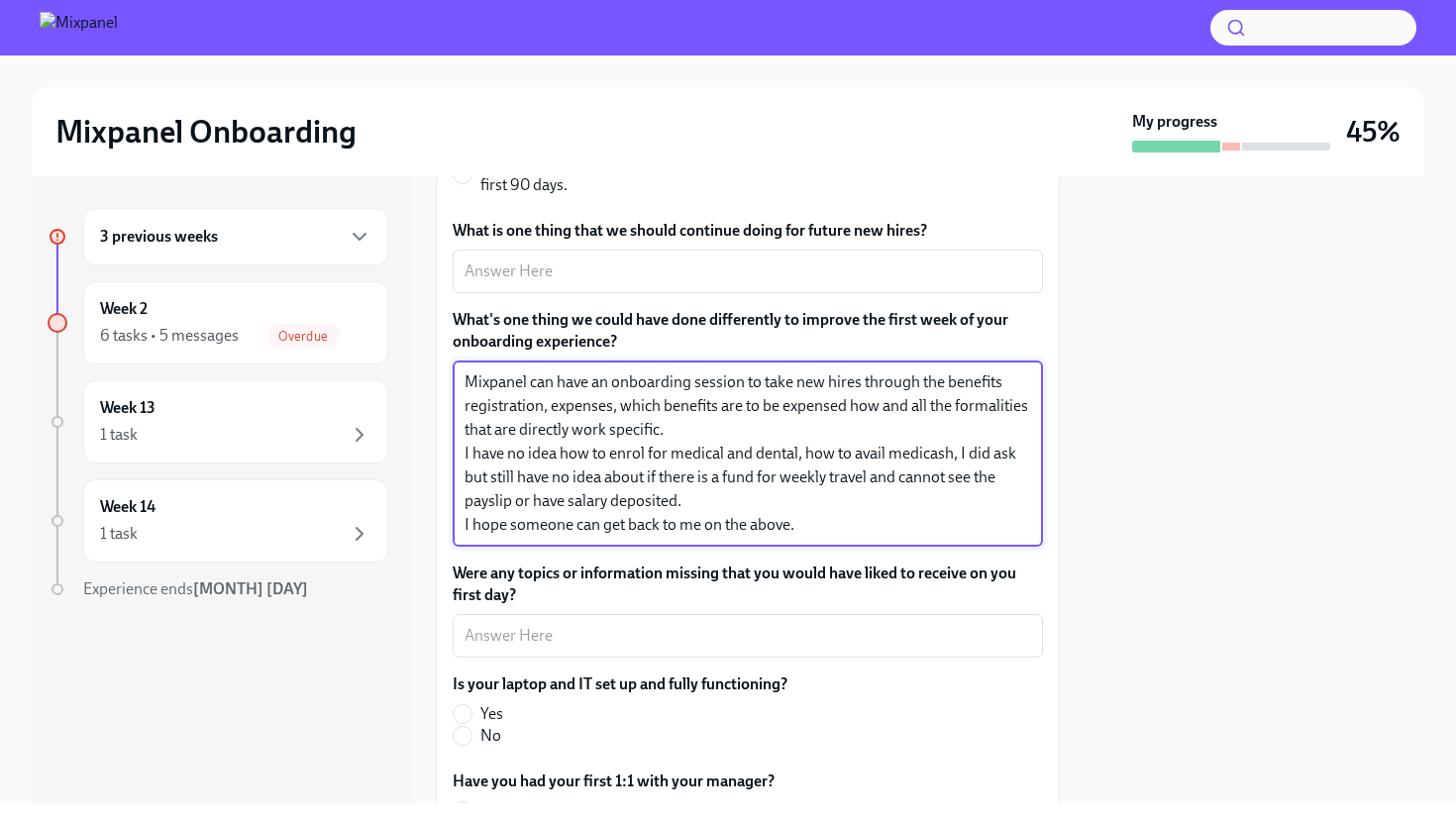 click on "Mixpanel can have an onboarding session to take new hires through the benefits registration, expenses, which benefits are to be expensed how and all the formalities that are directly work specific.
I have no idea how to enrol for medical and dental, how to avail medicash, I did ask but still have no idea about if there is a fund for weekly travel and cannot see the payslip or have salary deposited.
I hope someone can get back to me on the above." at bounding box center (748, 454) 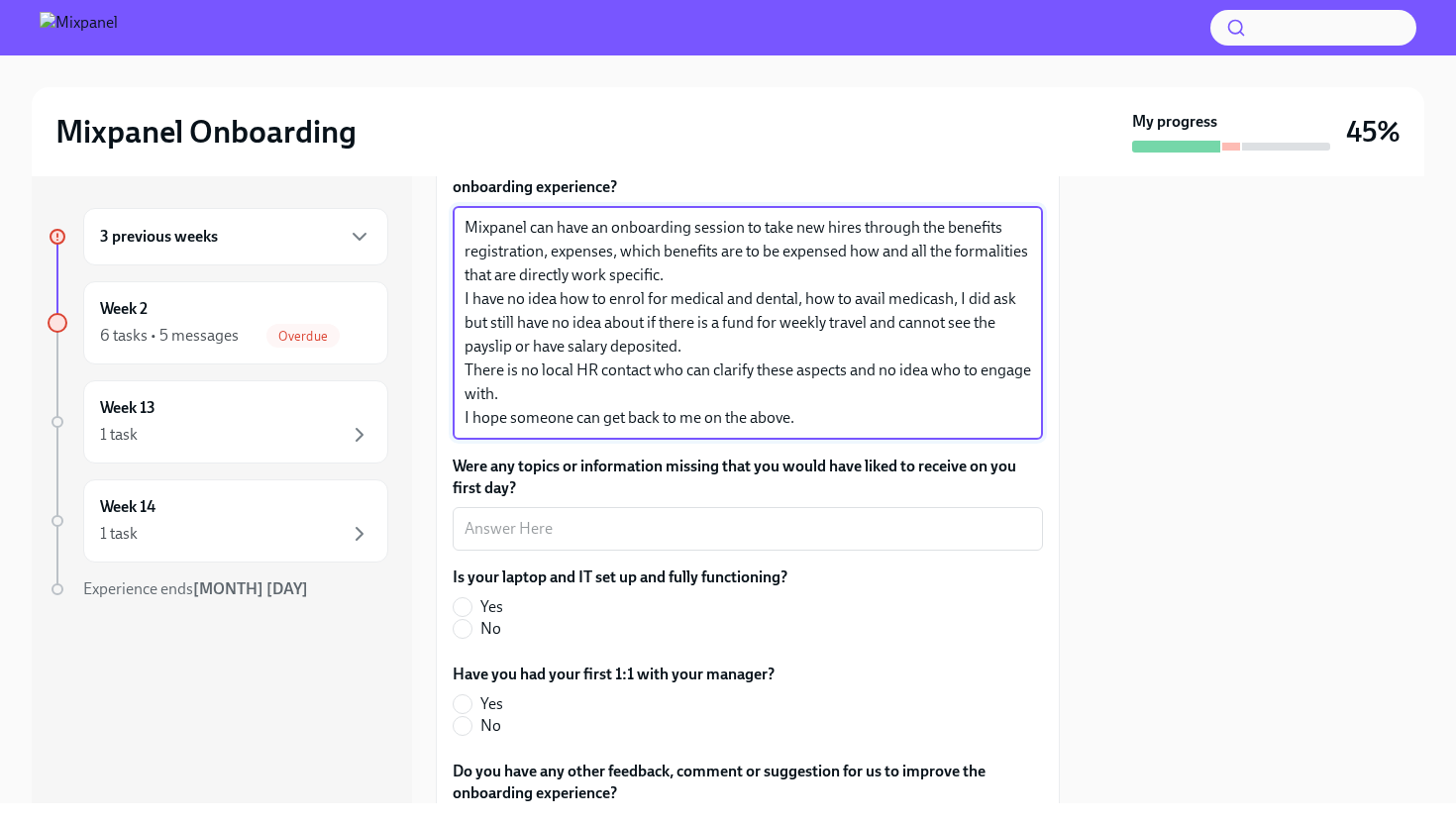 scroll, scrollTop: 610, scrollLeft: 0, axis: vertical 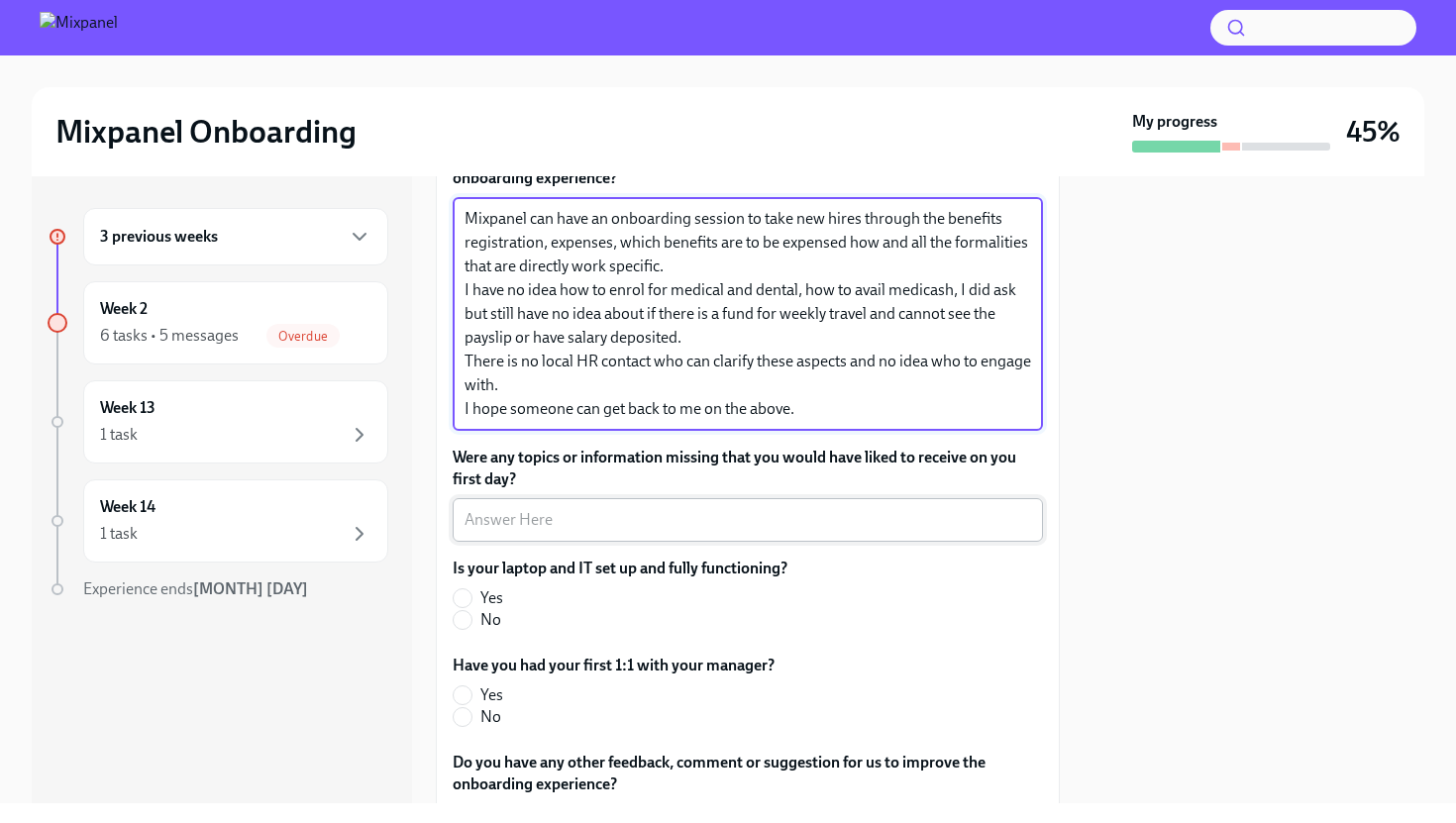 type on "Mixpanel can have an onboarding session to take new hires through the benefits registration, expenses, which benefits are to be expensed how and all the formalities that are directly work specific.
I have no idea how to enrol for medical and dental, how to avail medicash, I did ask but still have no idea about if there is a fund for weekly travel and cannot see the payslip or have salary deposited.
There is no local HR contact who can clarify these aspects and no idea who to engage with.
I hope someone can get back to me on the above." 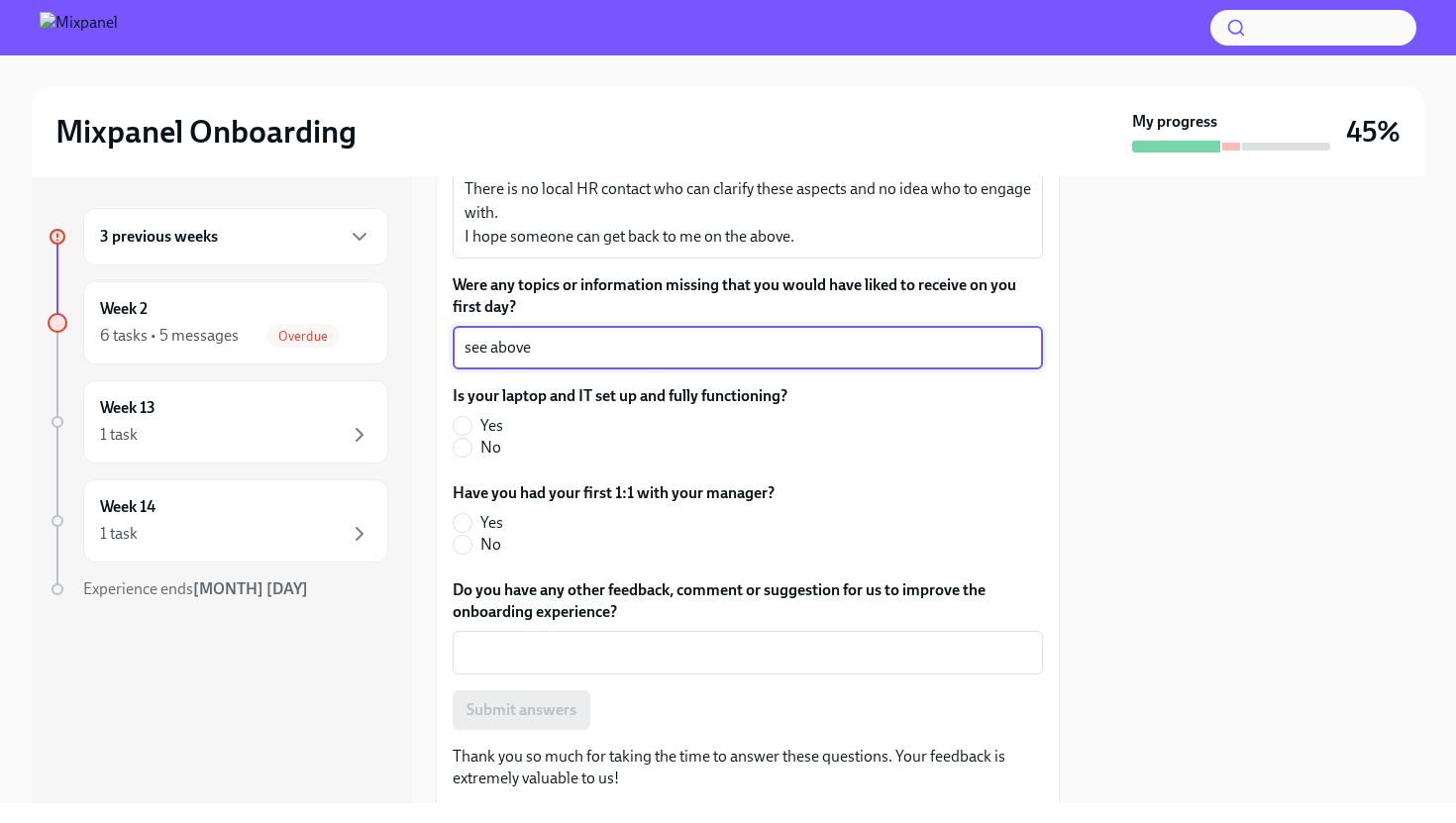 scroll, scrollTop: 783, scrollLeft: 0, axis: vertical 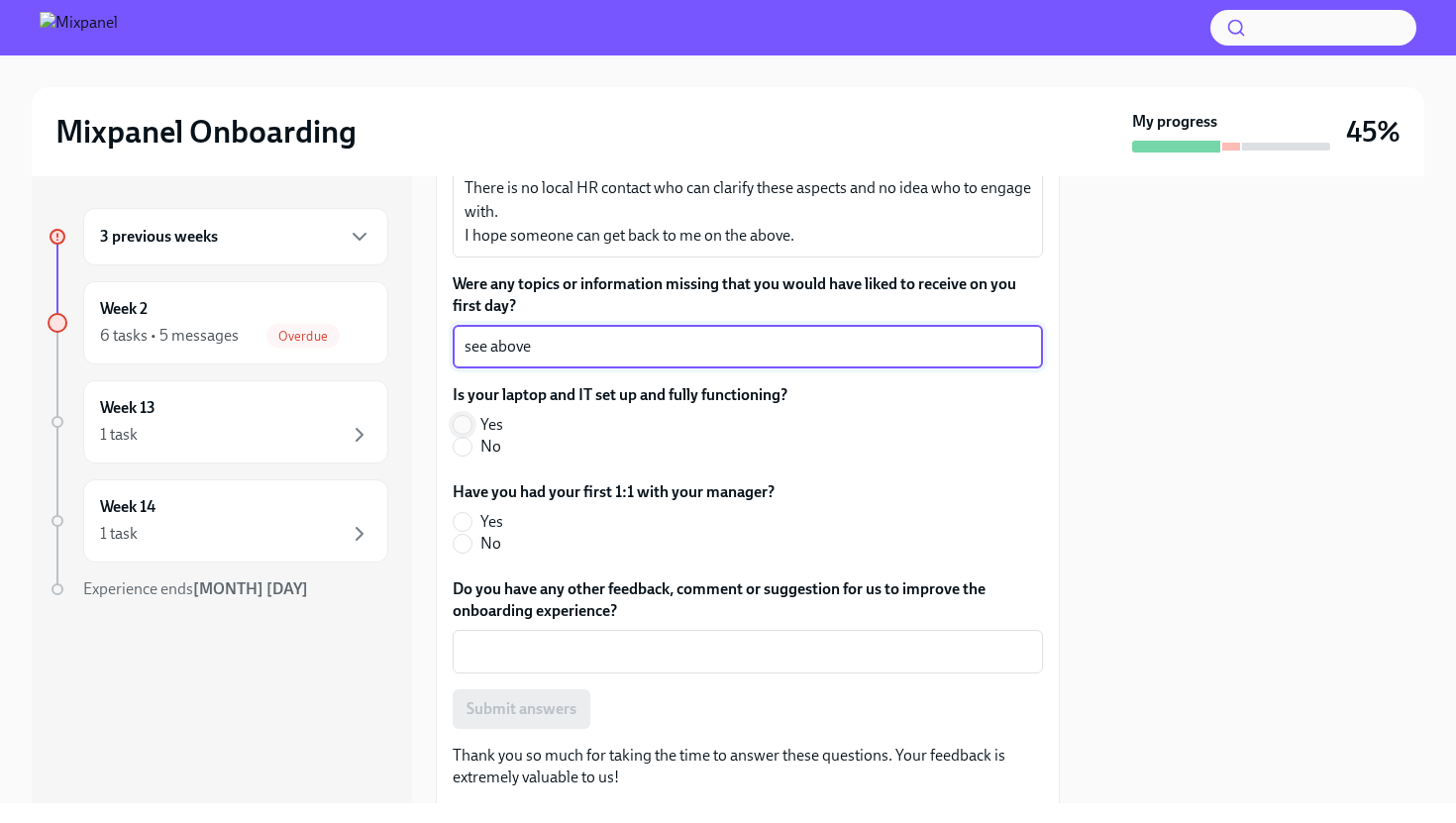 type on "see above" 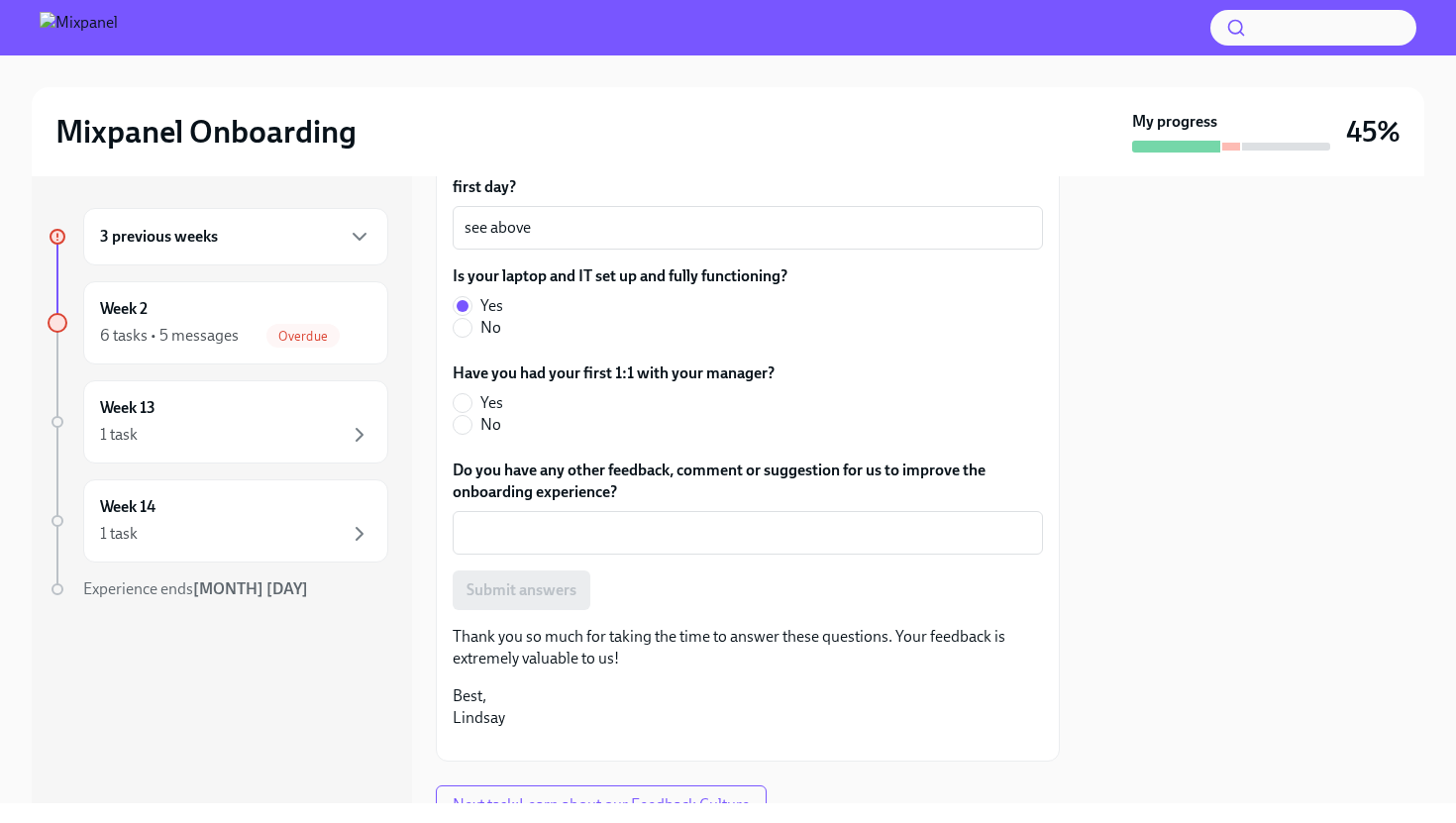 scroll, scrollTop: 905, scrollLeft: 0, axis: vertical 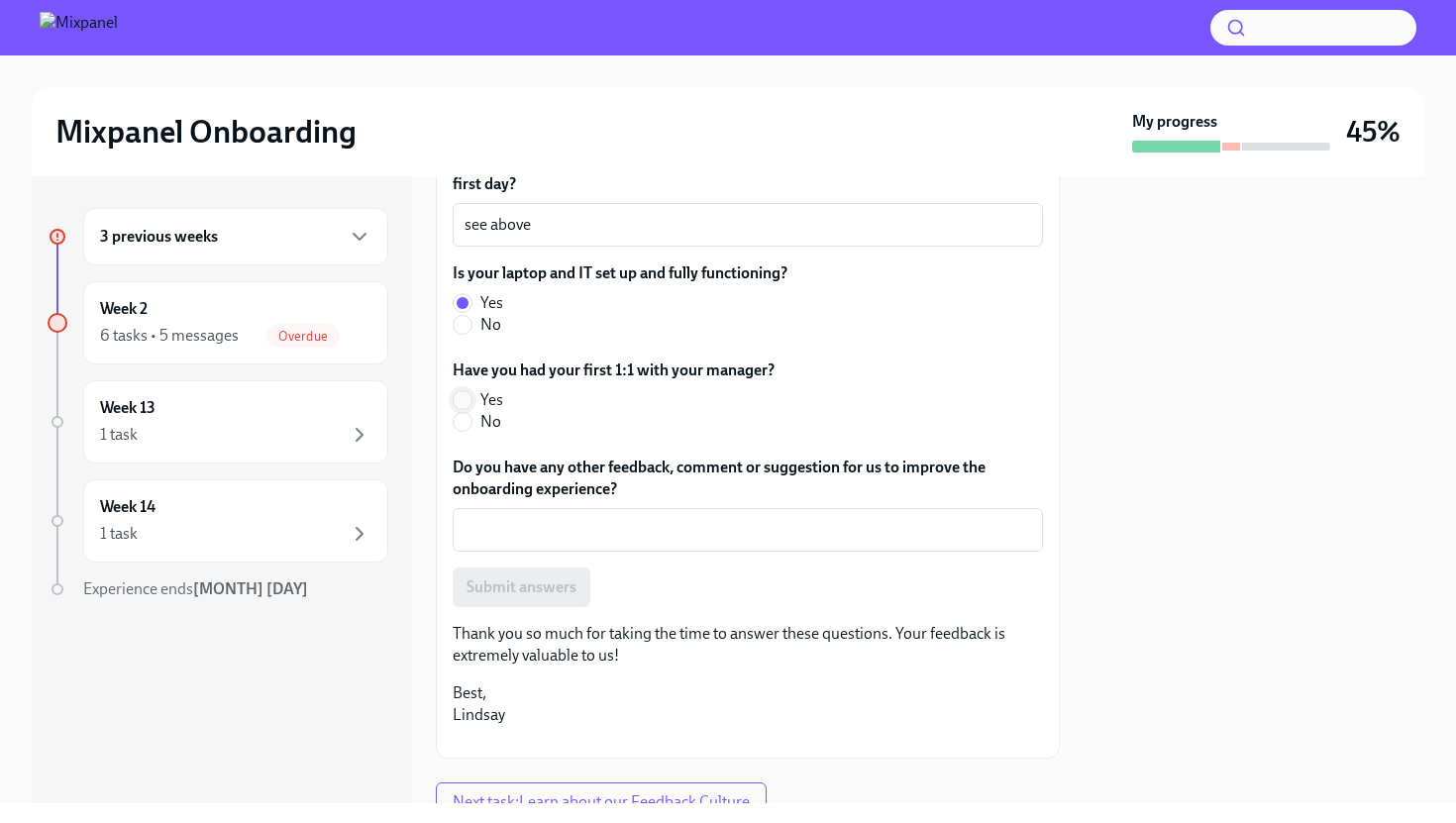 click on "Yes" at bounding box center [463, 400] 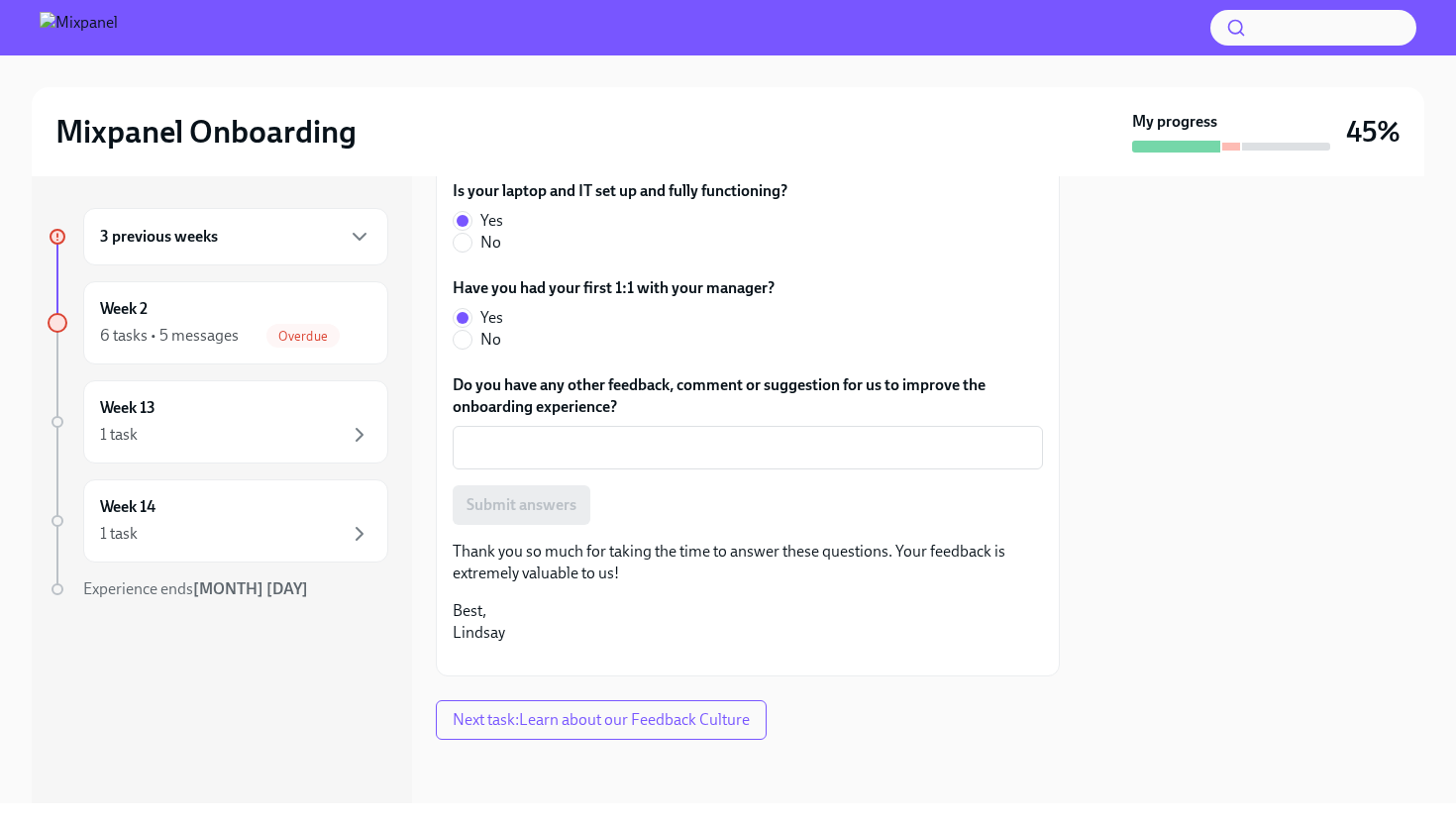 scroll, scrollTop: 1085, scrollLeft: 0, axis: vertical 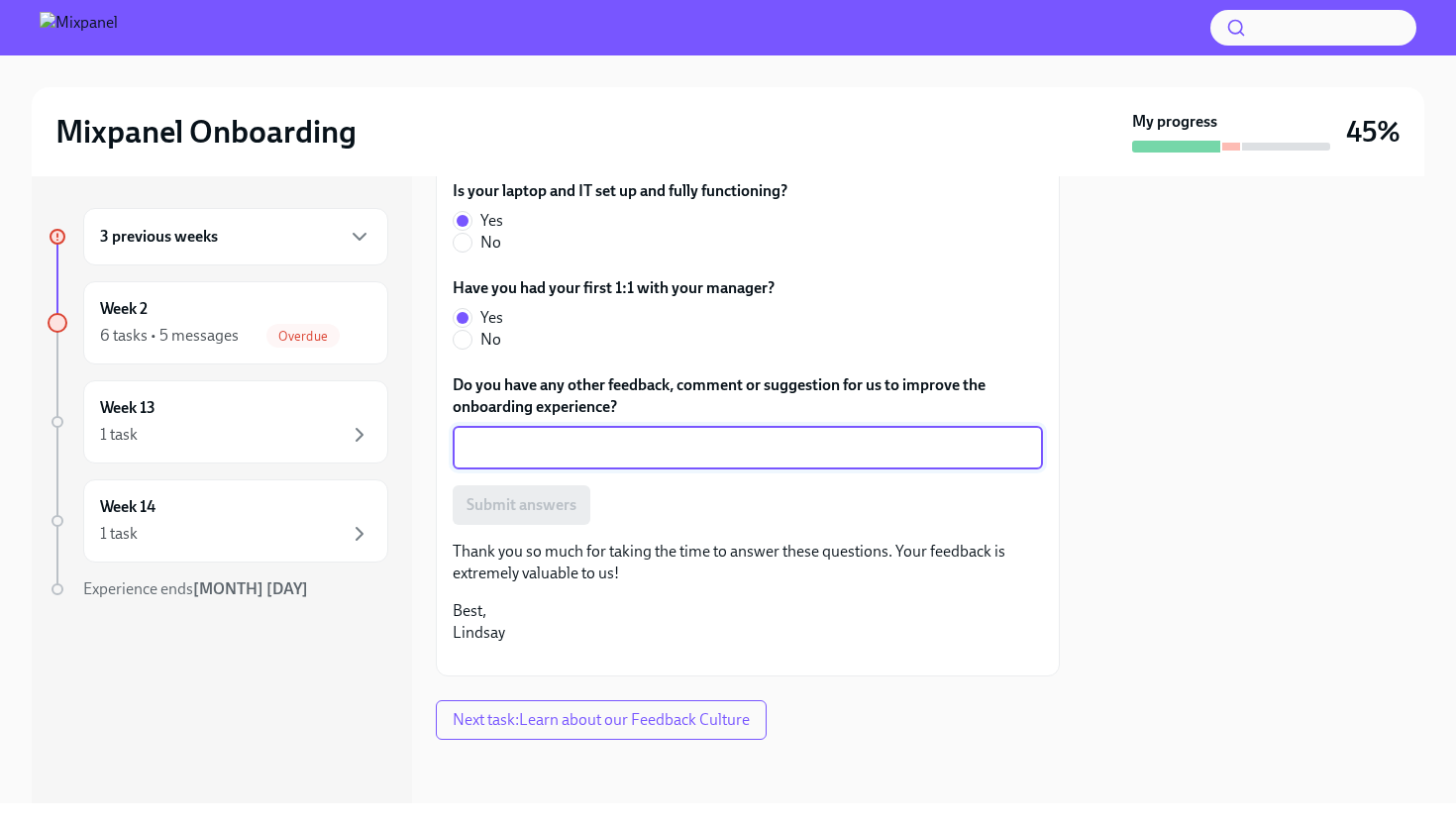 click on "Do you have any other feedback, comment or suggestion for us to improve the onboarding experience?" at bounding box center (748, 448) 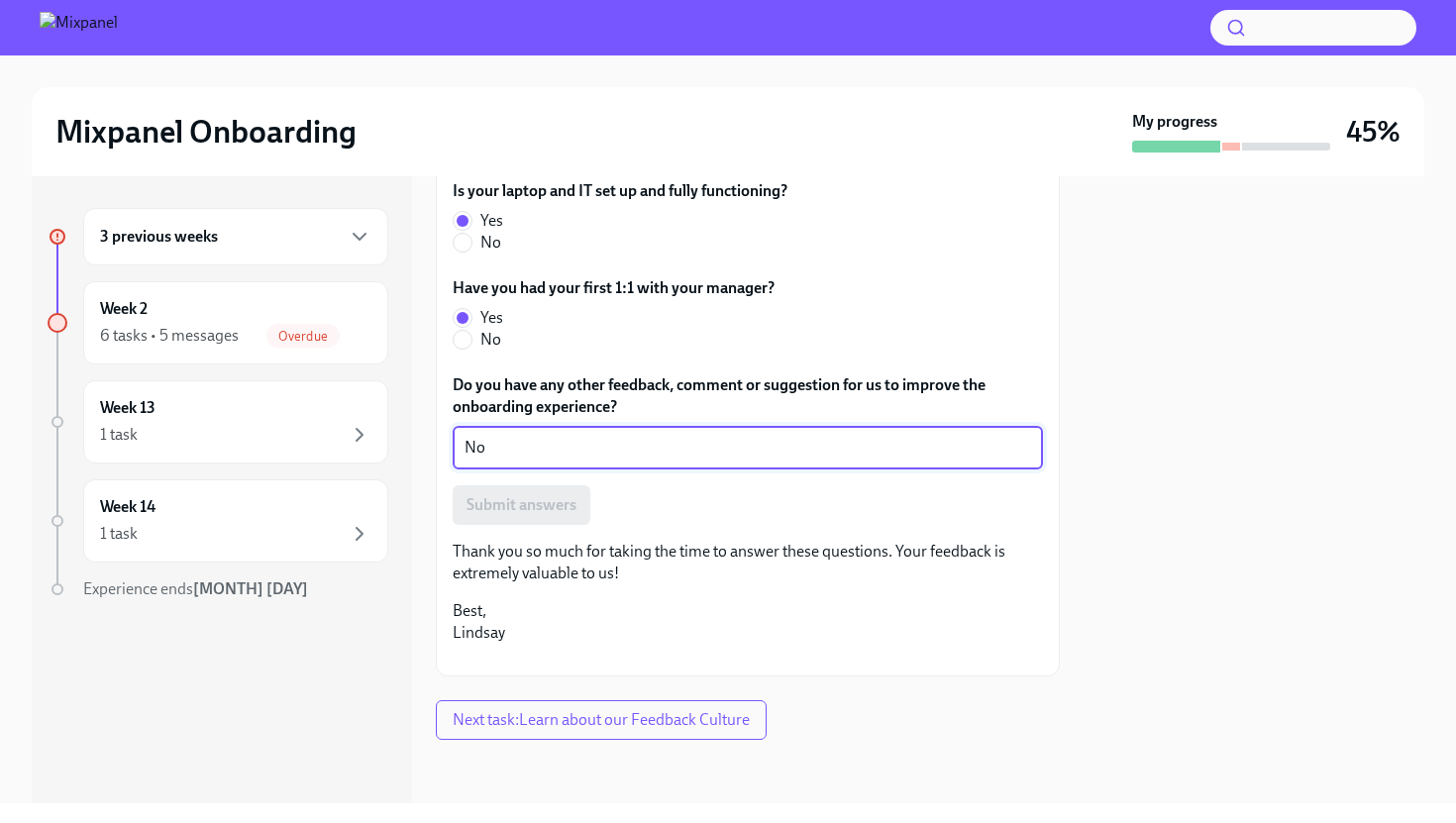 type on "N" 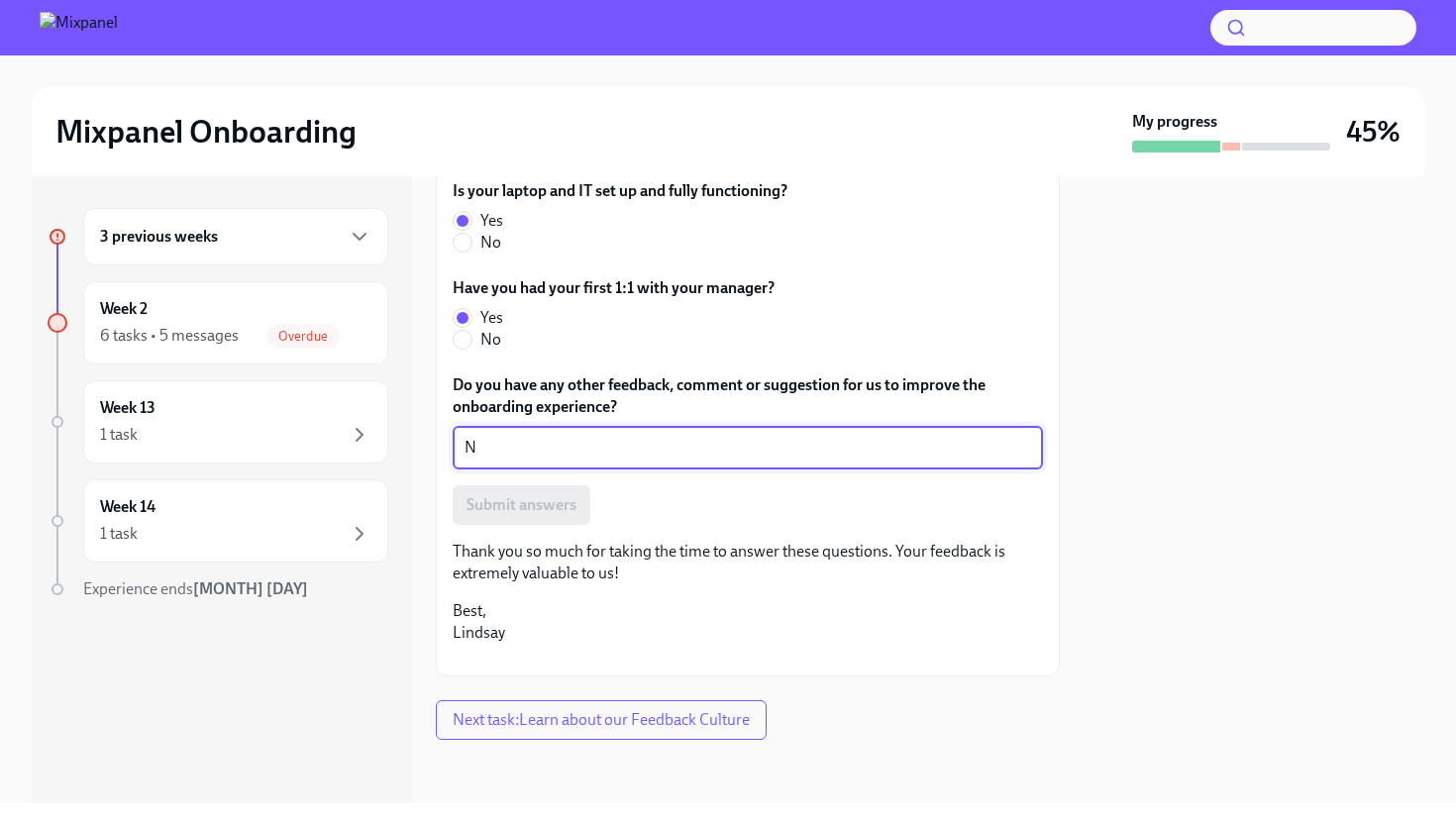 type 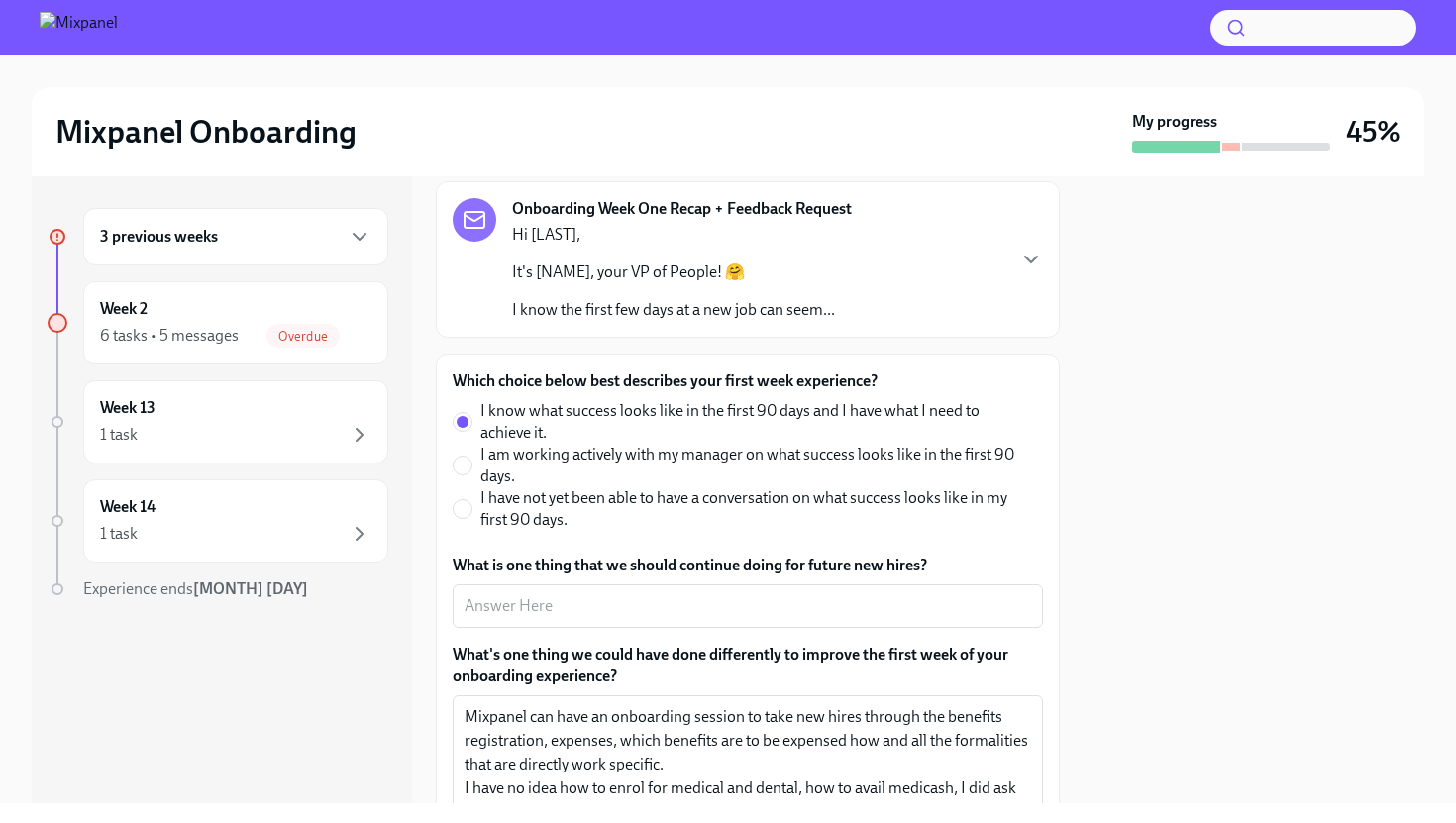 scroll, scrollTop: 55, scrollLeft: 0, axis: vertical 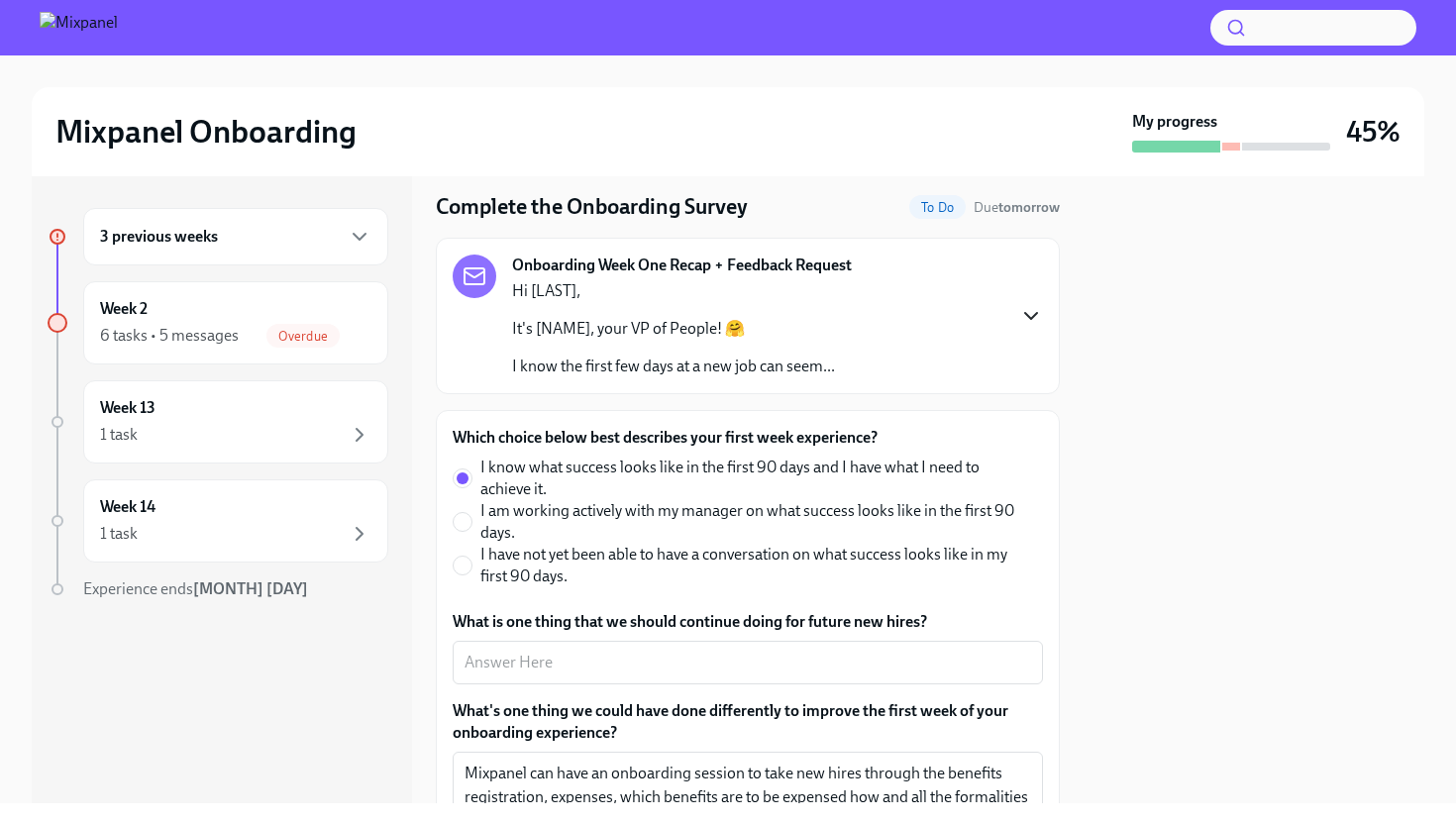 click 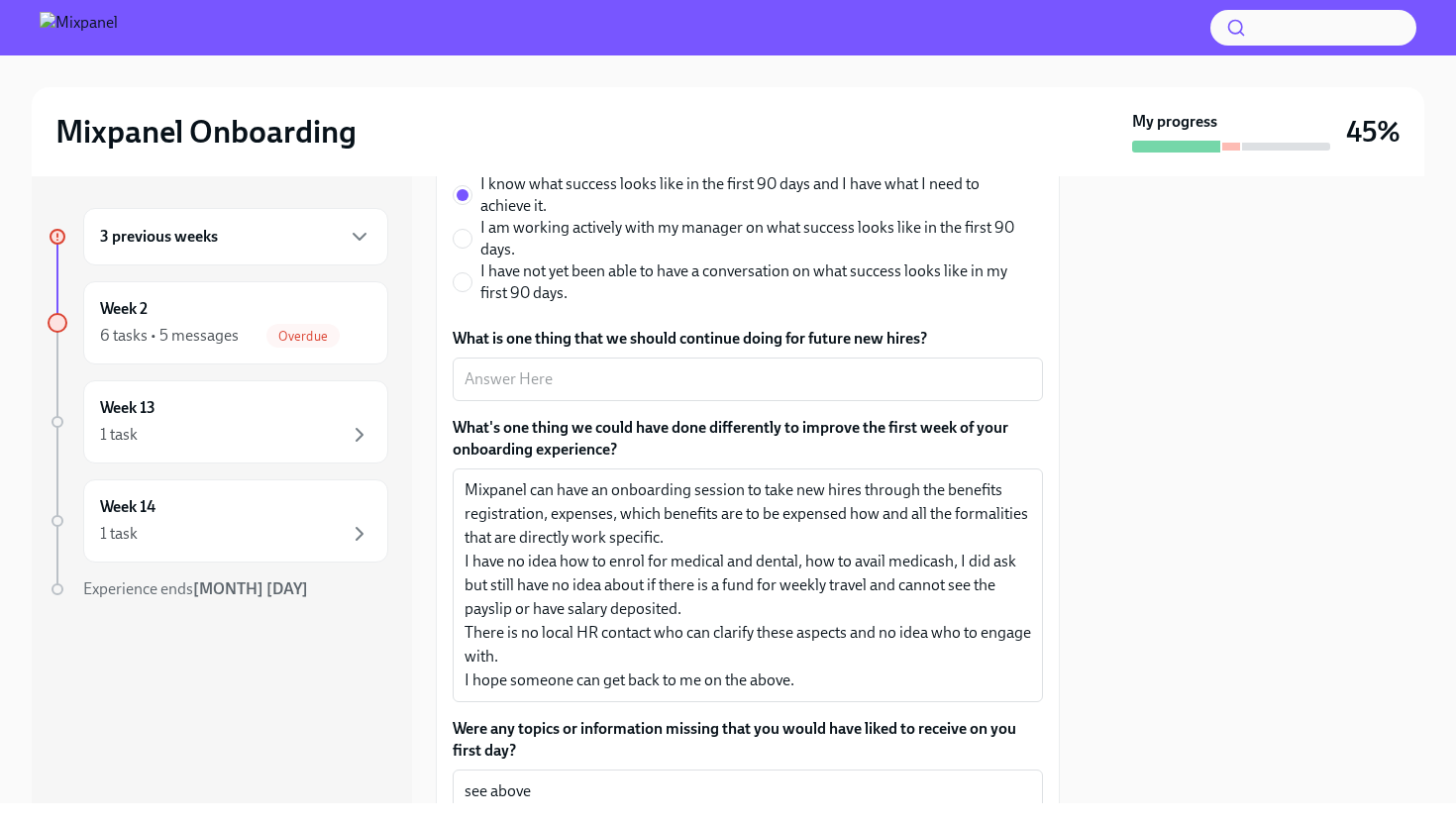 scroll, scrollTop: 838, scrollLeft: 0, axis: vertical 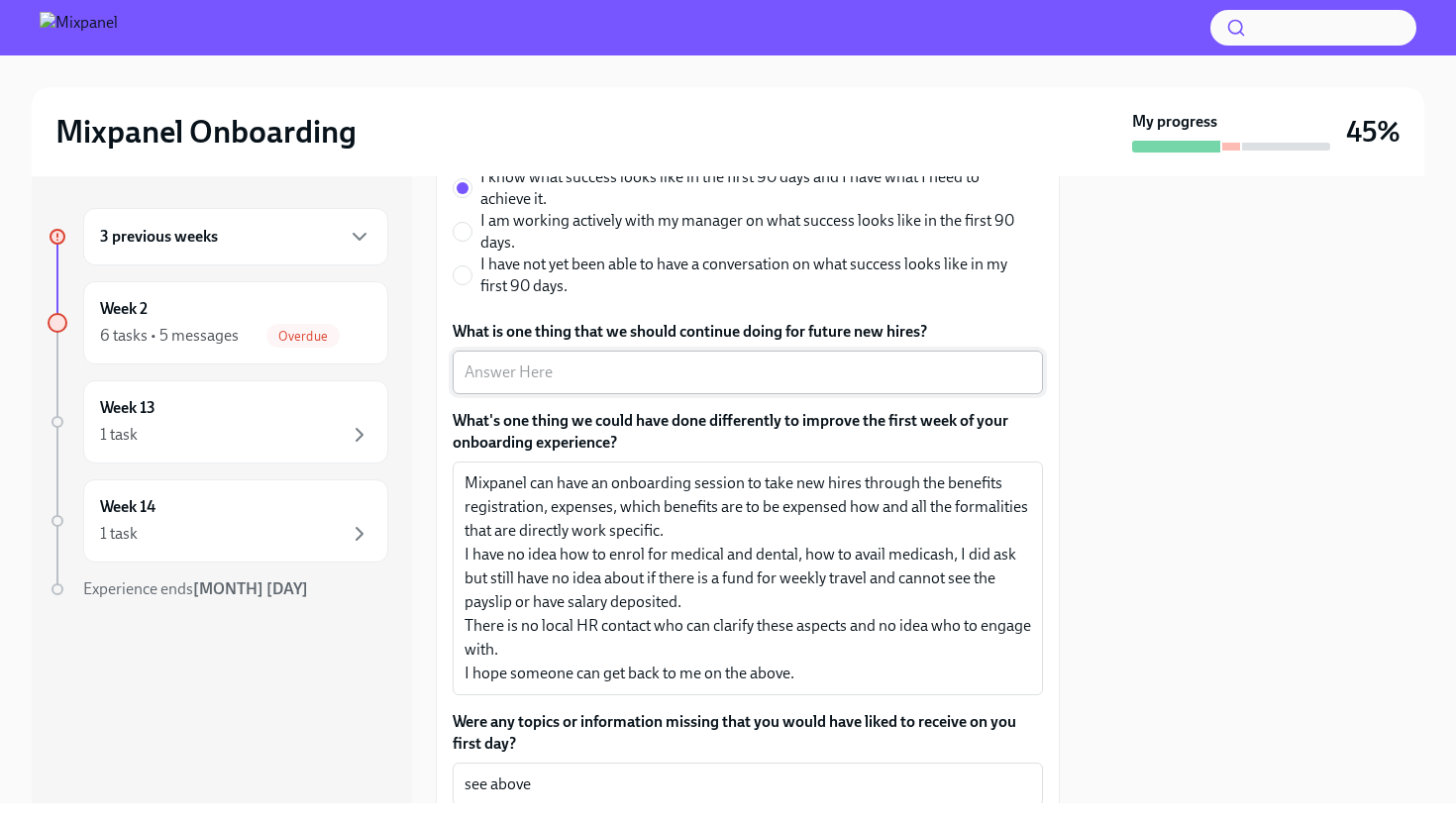 click on "What is one thing that we should continue doing for future new hires?" at bounding box center [748, 372] 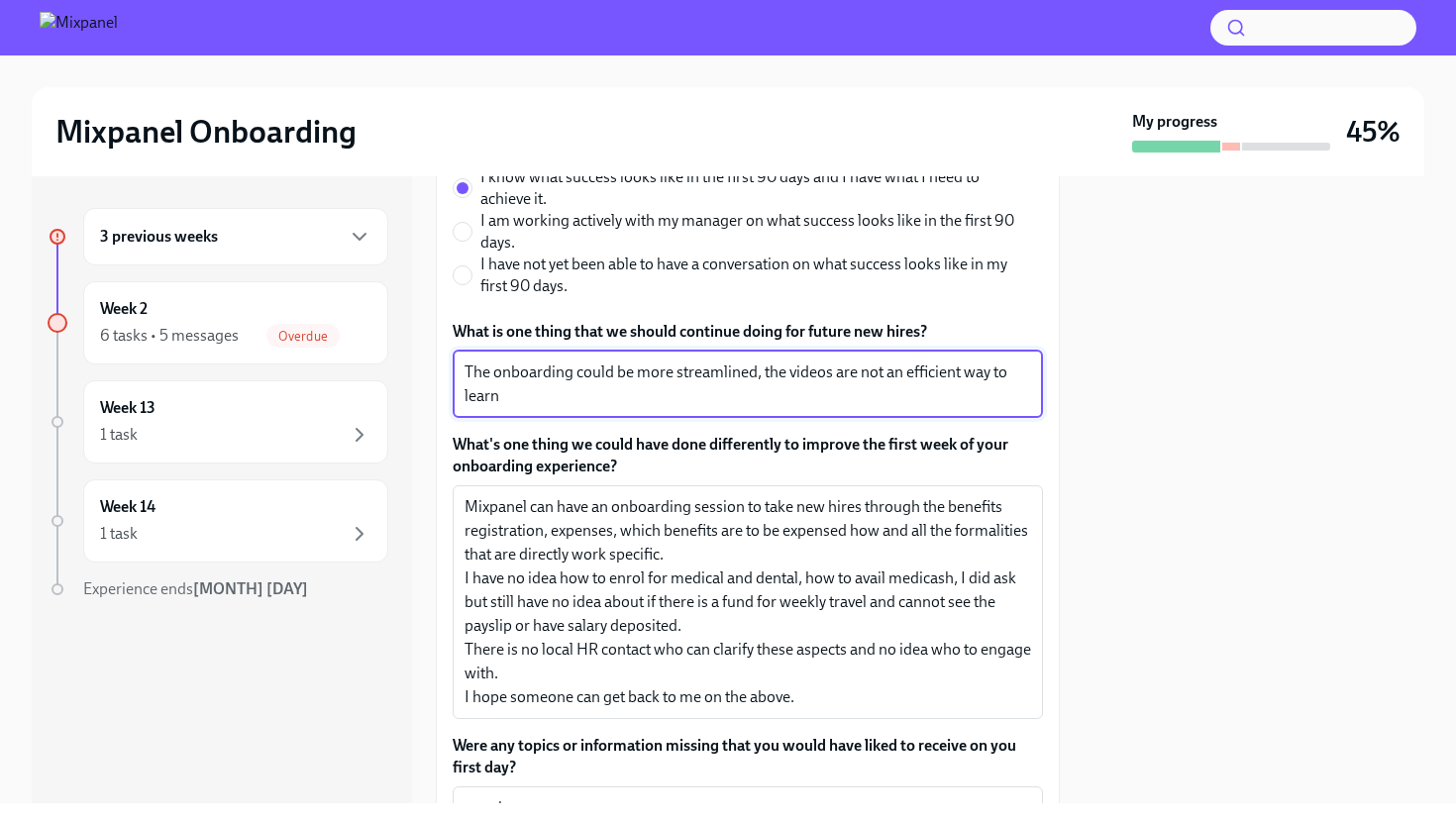 click on "The onboarding could be more streamlined, the videos are not an efficient way to learn" at bounding box center [748, 384] 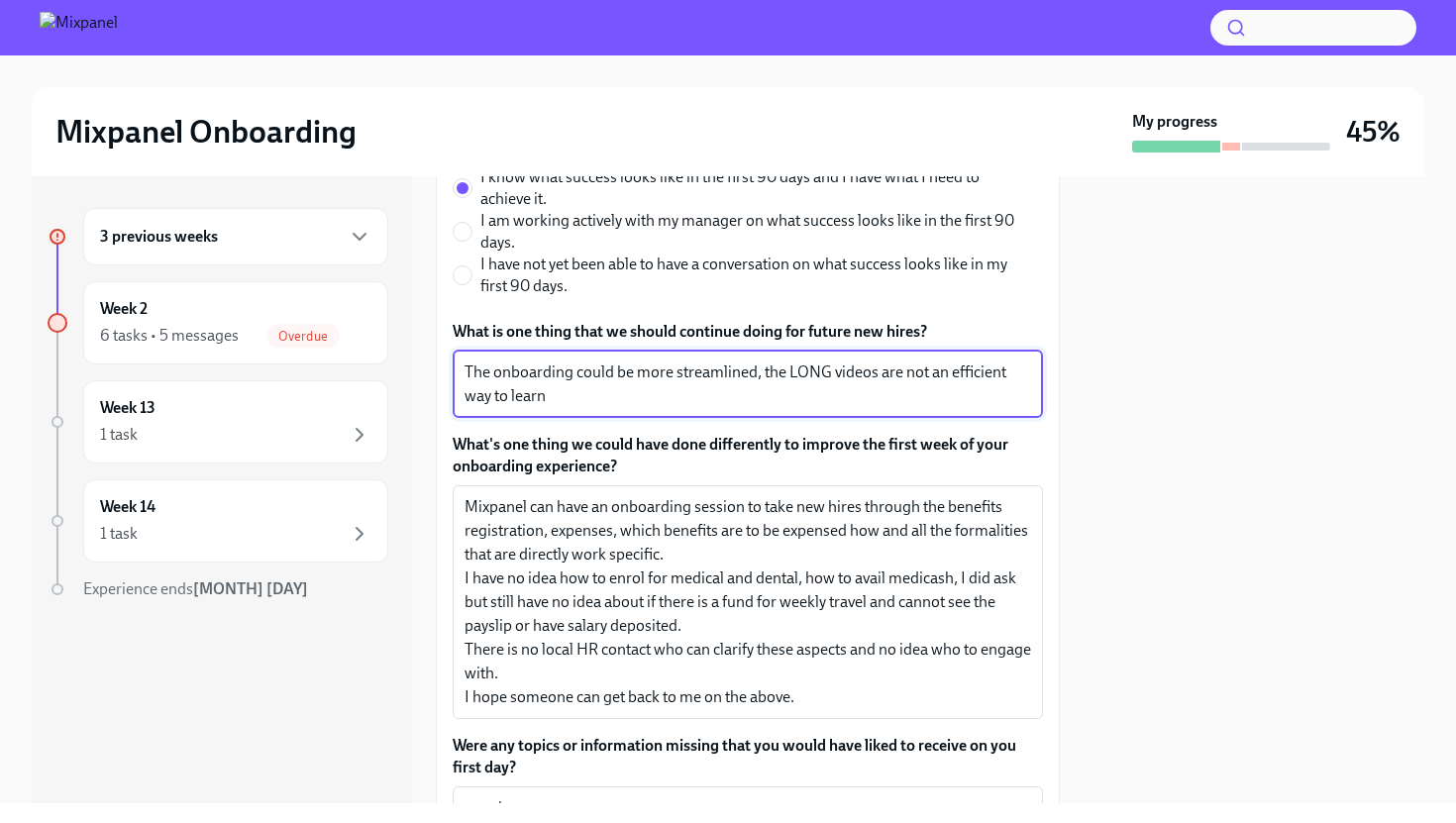 click on "The onboarding could be more streamlined, the LONG videos are not an efficient way to learn" at bounding box center (748, 384) 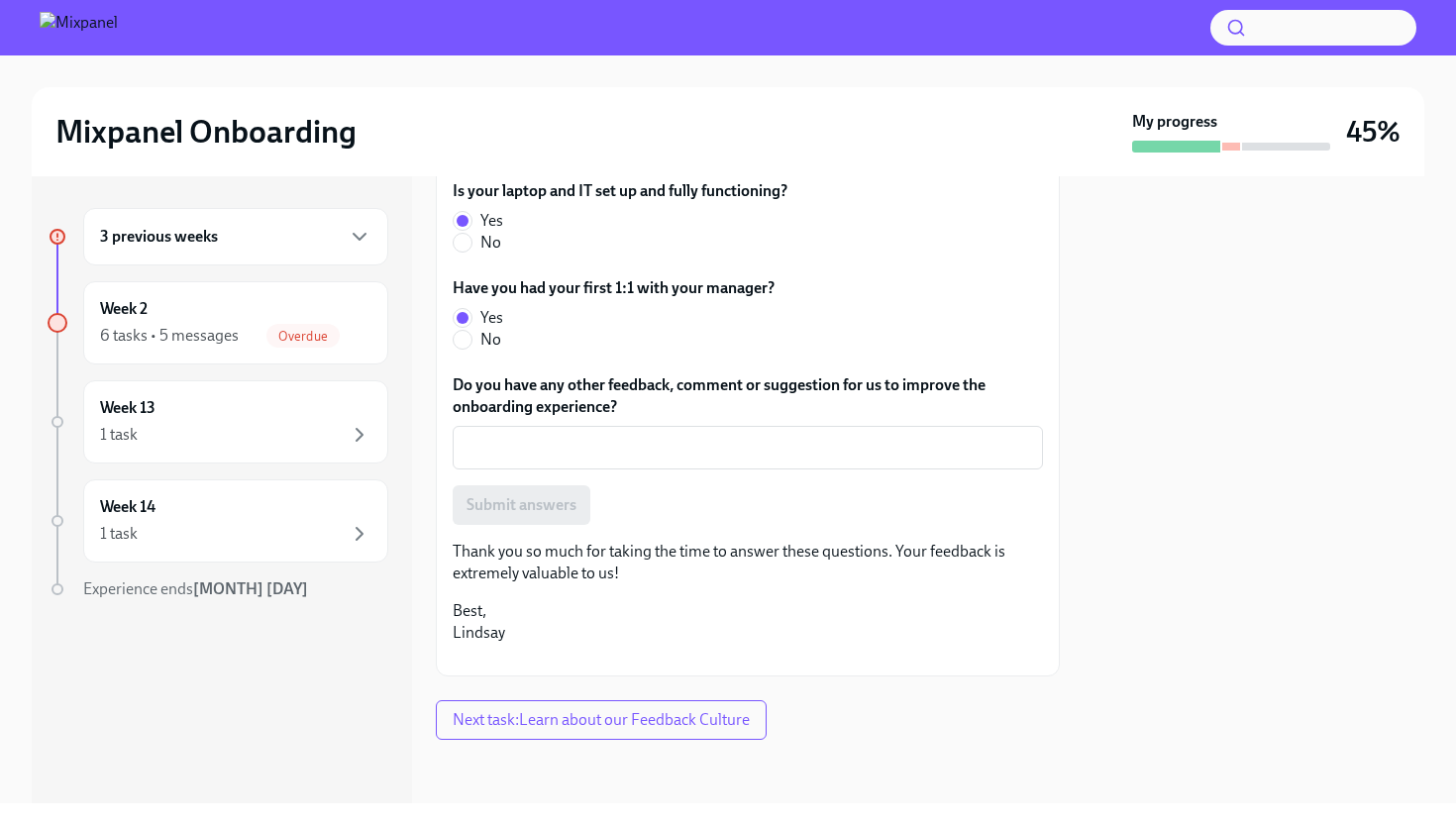 scroll, scrollTop: 1615, scrollLeft: 0, axis: vertical 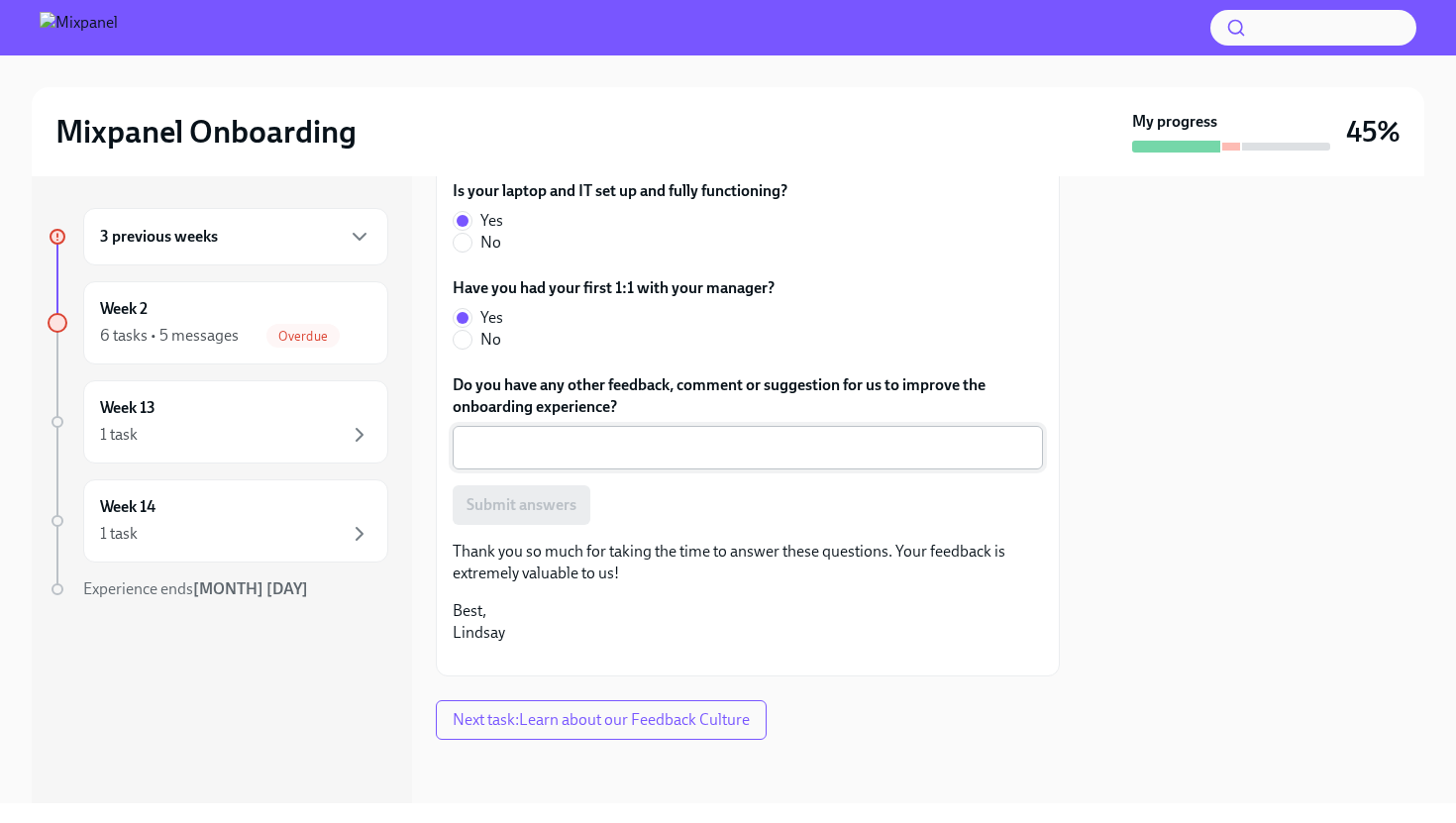 type on "The onboarding could be more streamlined, the LONG videos are not an efficient way to learn. There is a difference in experiencing an hour long live session compared to watching a video of that same session." 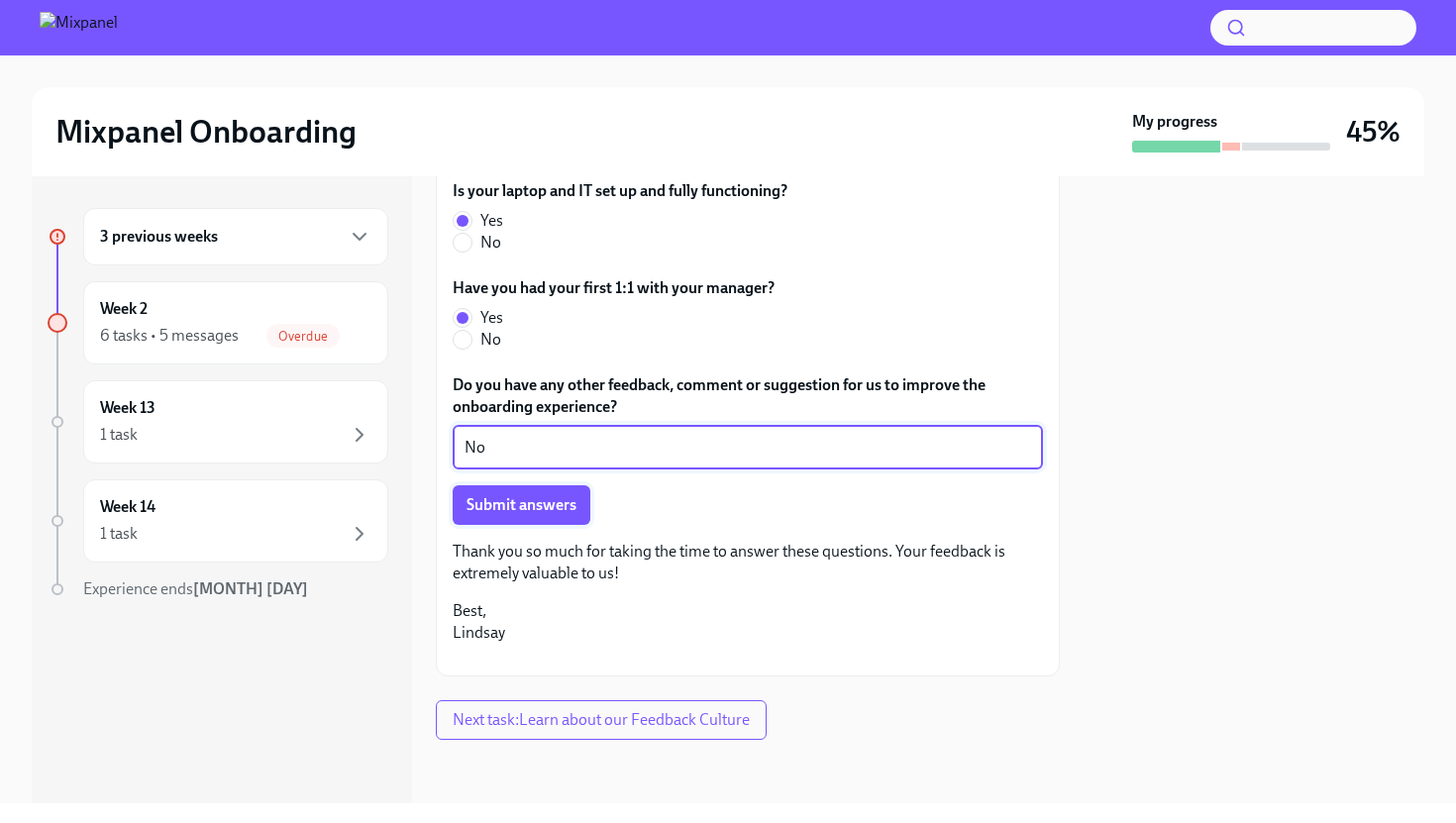 type on "No" 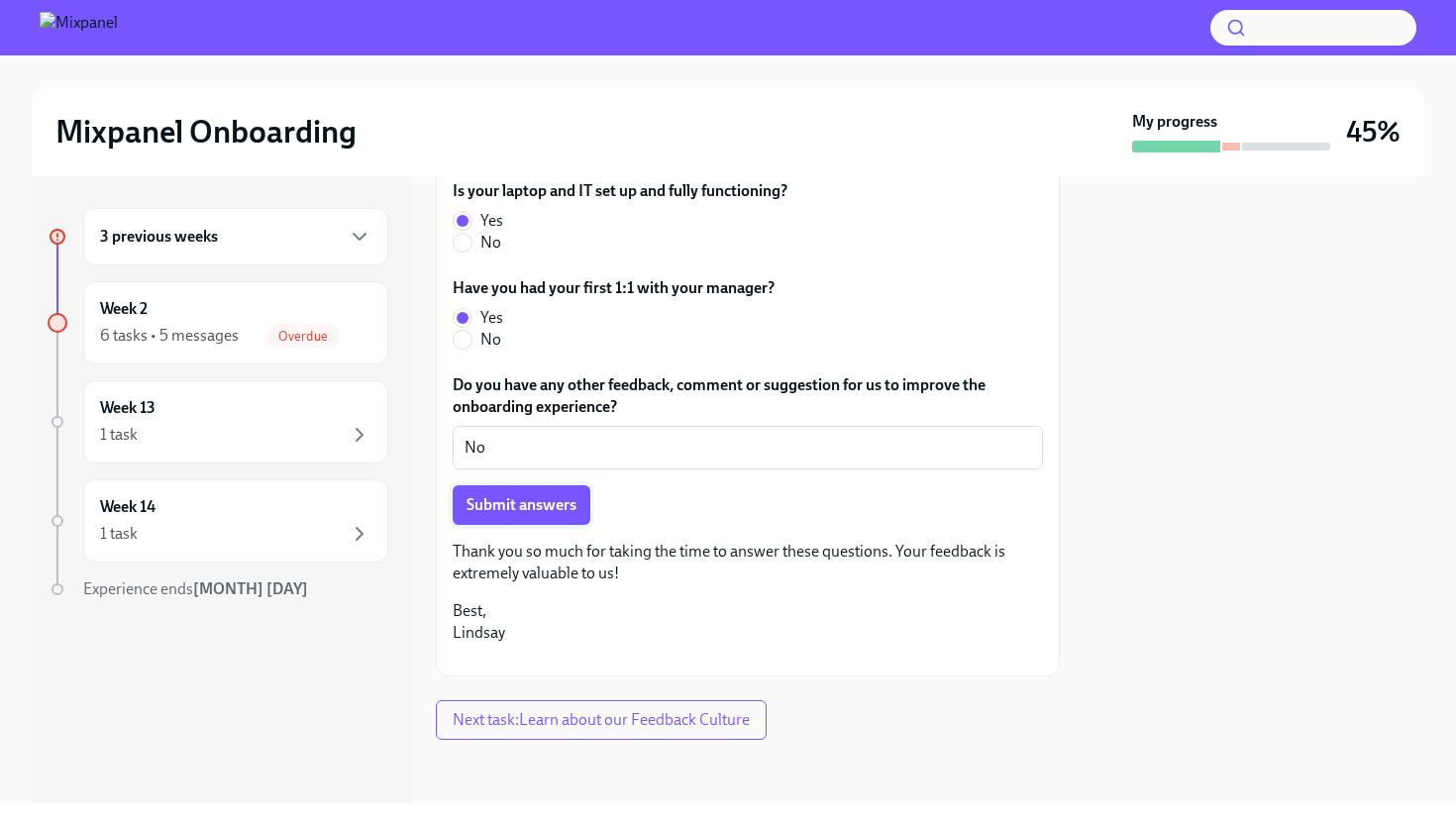 click on "Submit answers" at bounding box center [521, 505] 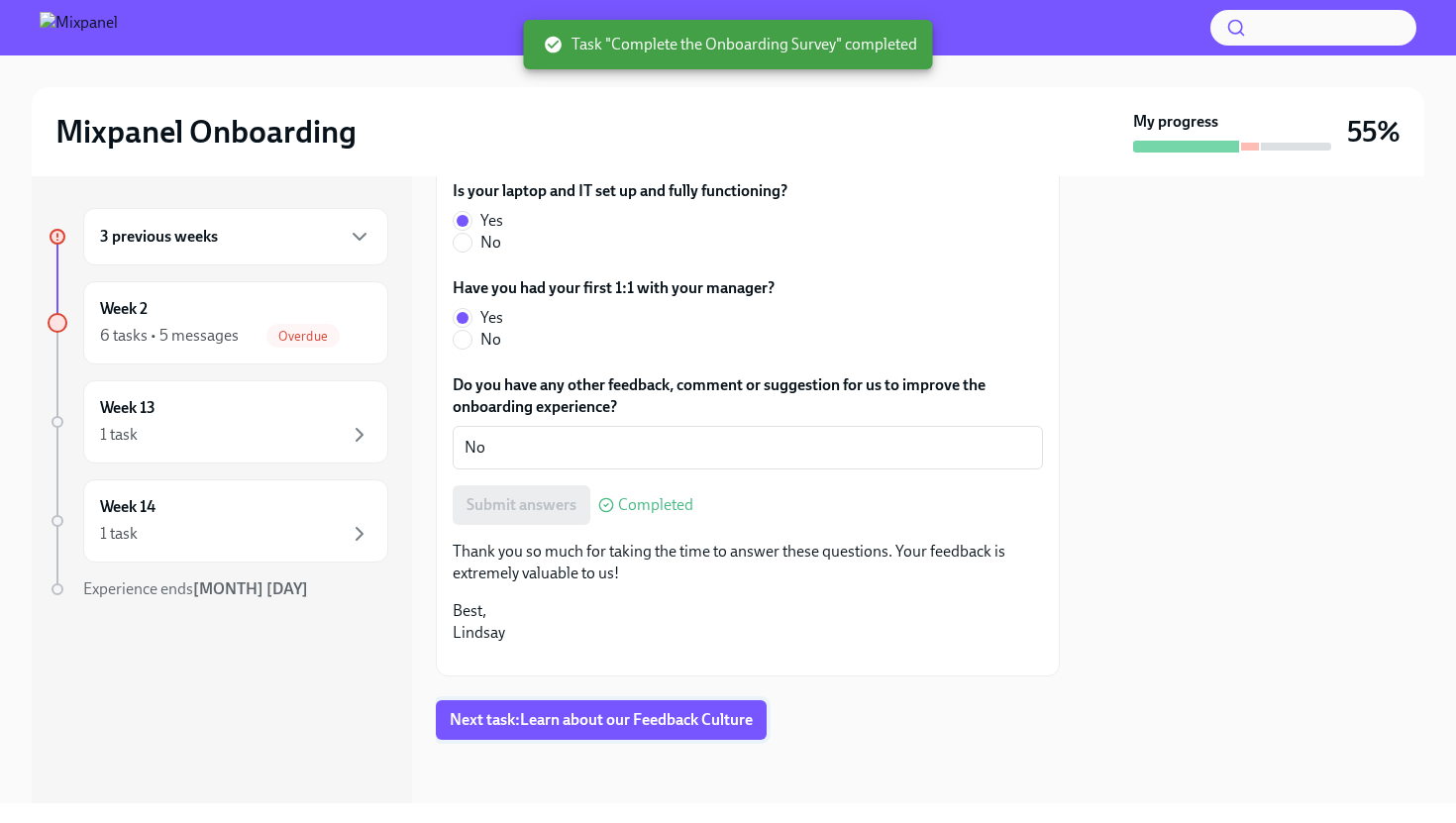 click on "Next task :  Learn about our Feedback Culture" at bounding box center [601, 720] 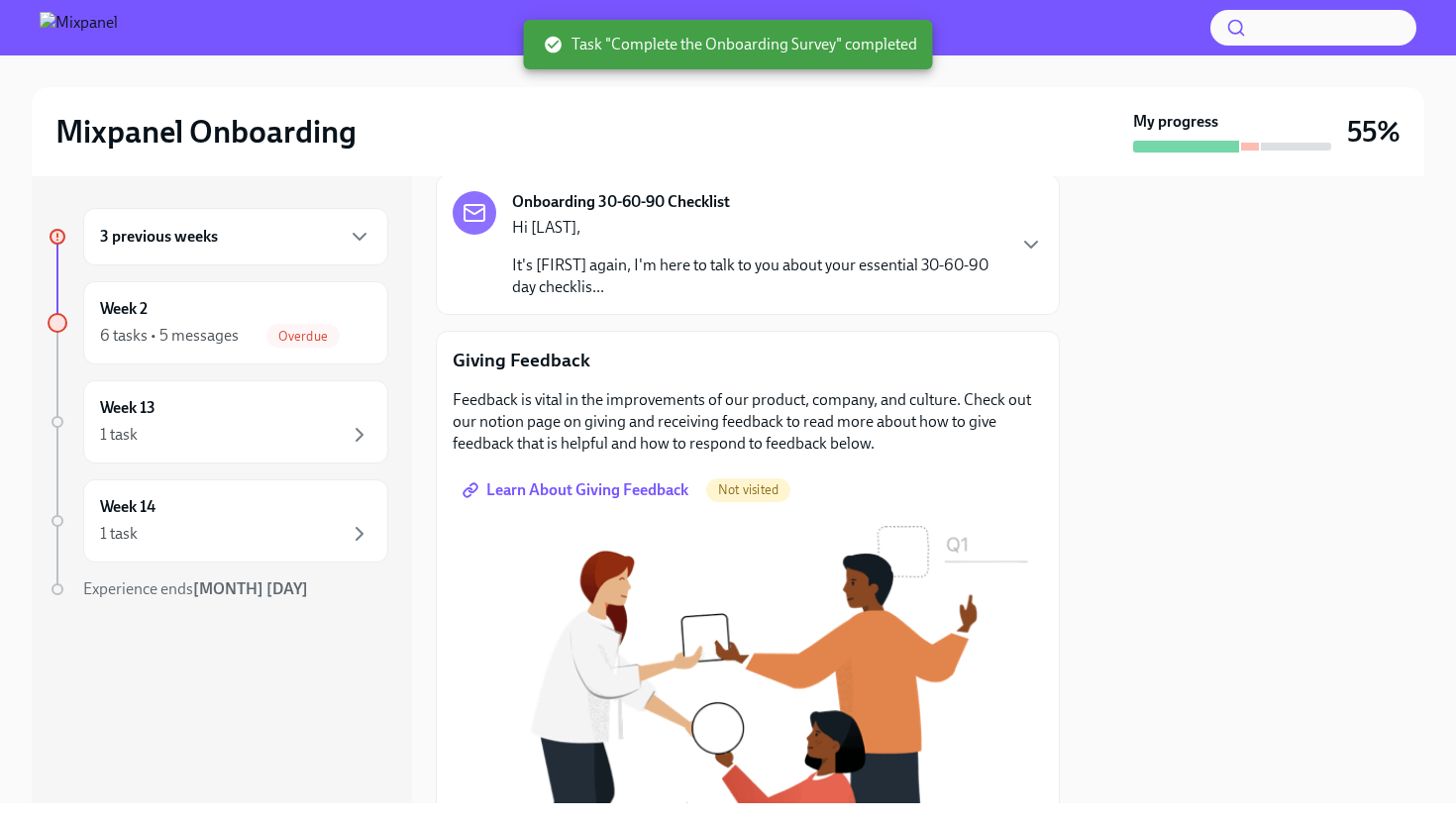 scroll, scrollTop: 120, scrollLeft: 0, axis: vertical 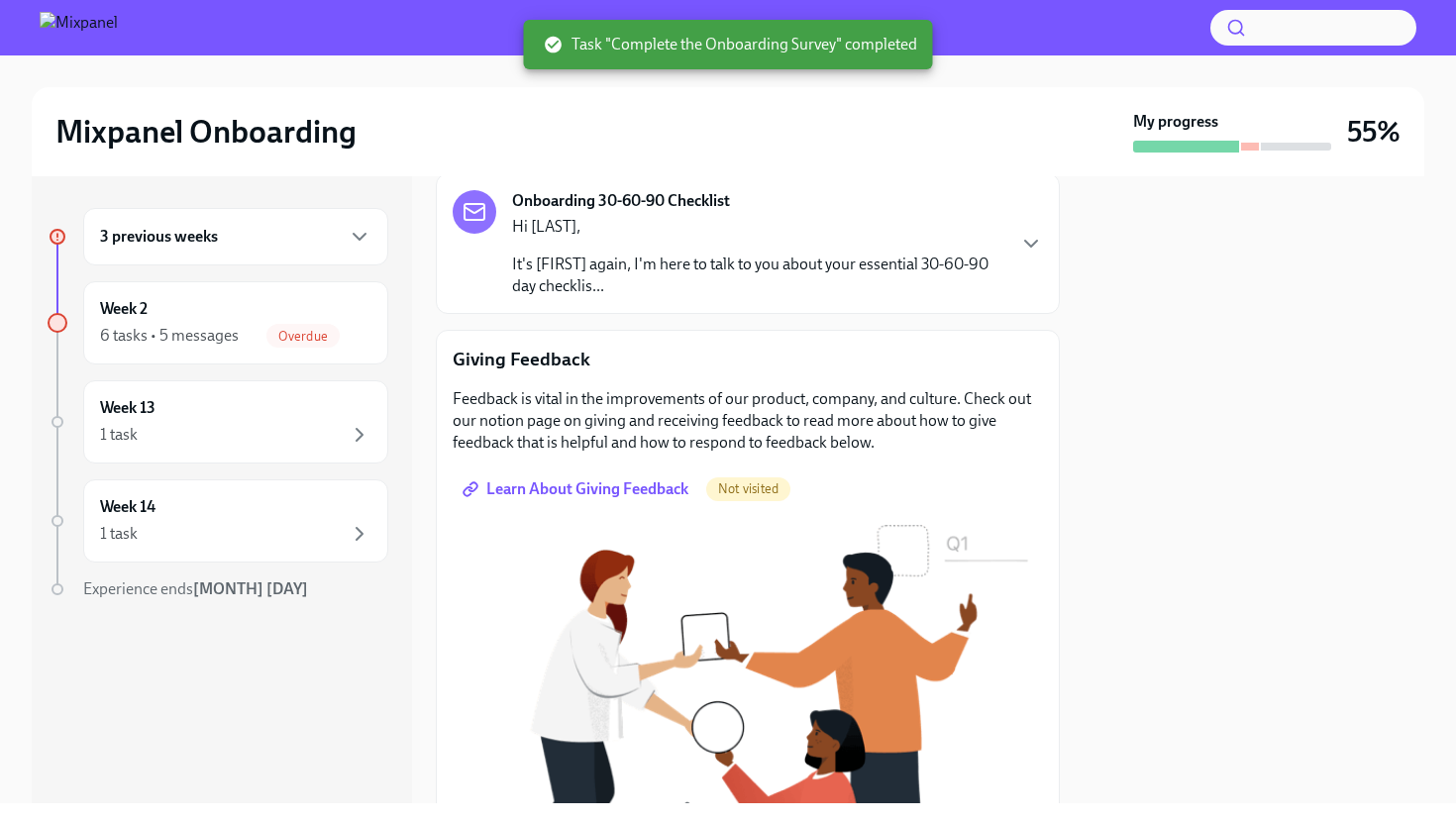 click on "It's [FIRST] again, I'm here to talk to you about your essential 30-60-90 day checklis..." at bounding box center [758, 275] 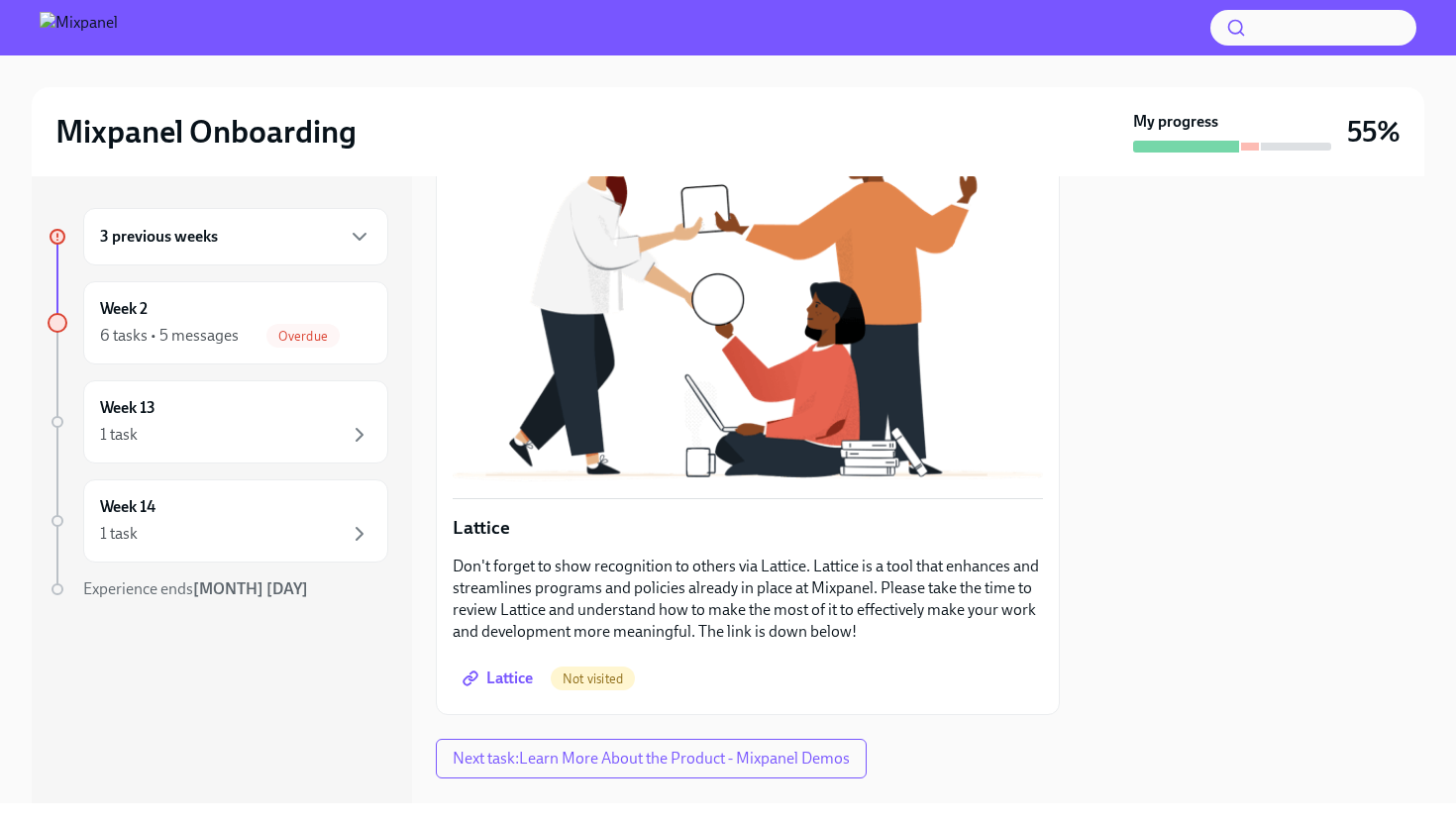 scroll, scrollTop: 953, scrollLeft: 0, axis: vertical 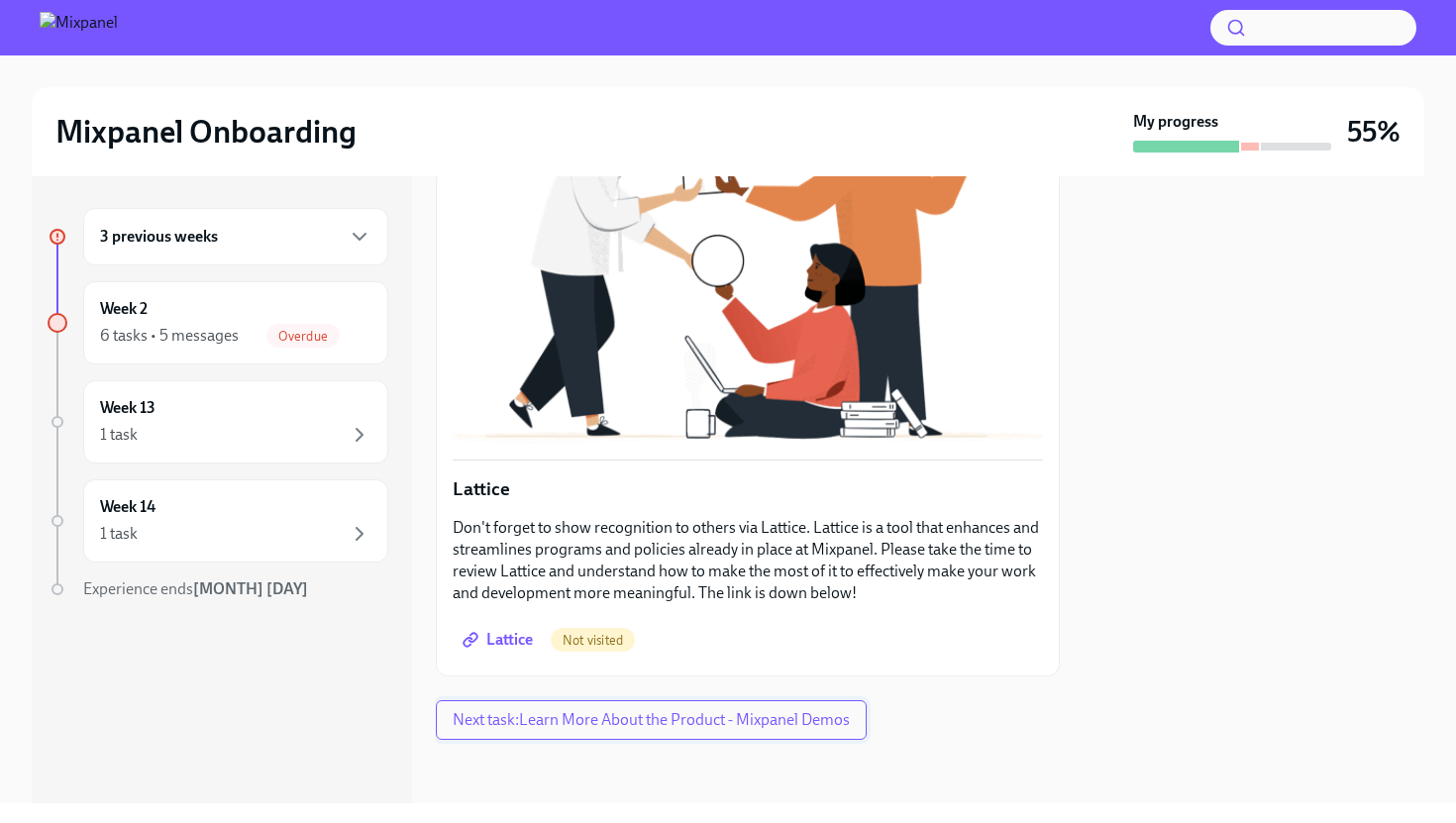 click on "Next task :  Learn More About the Product - Mixpanel Demos" at bounding box center [651, 720] 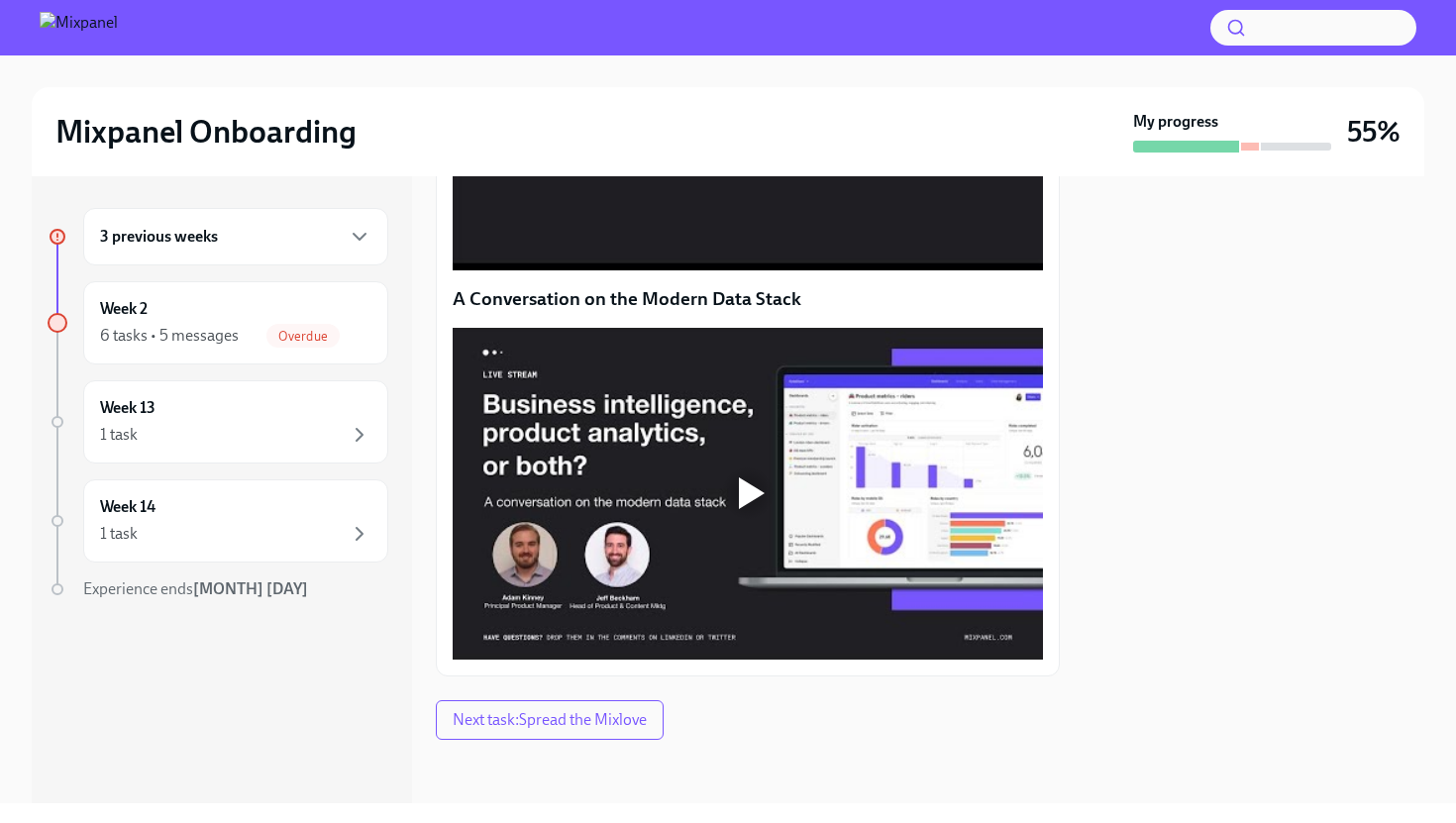 scroll, scrollTop: 1230, scrollLeft: 0, axis: vertical 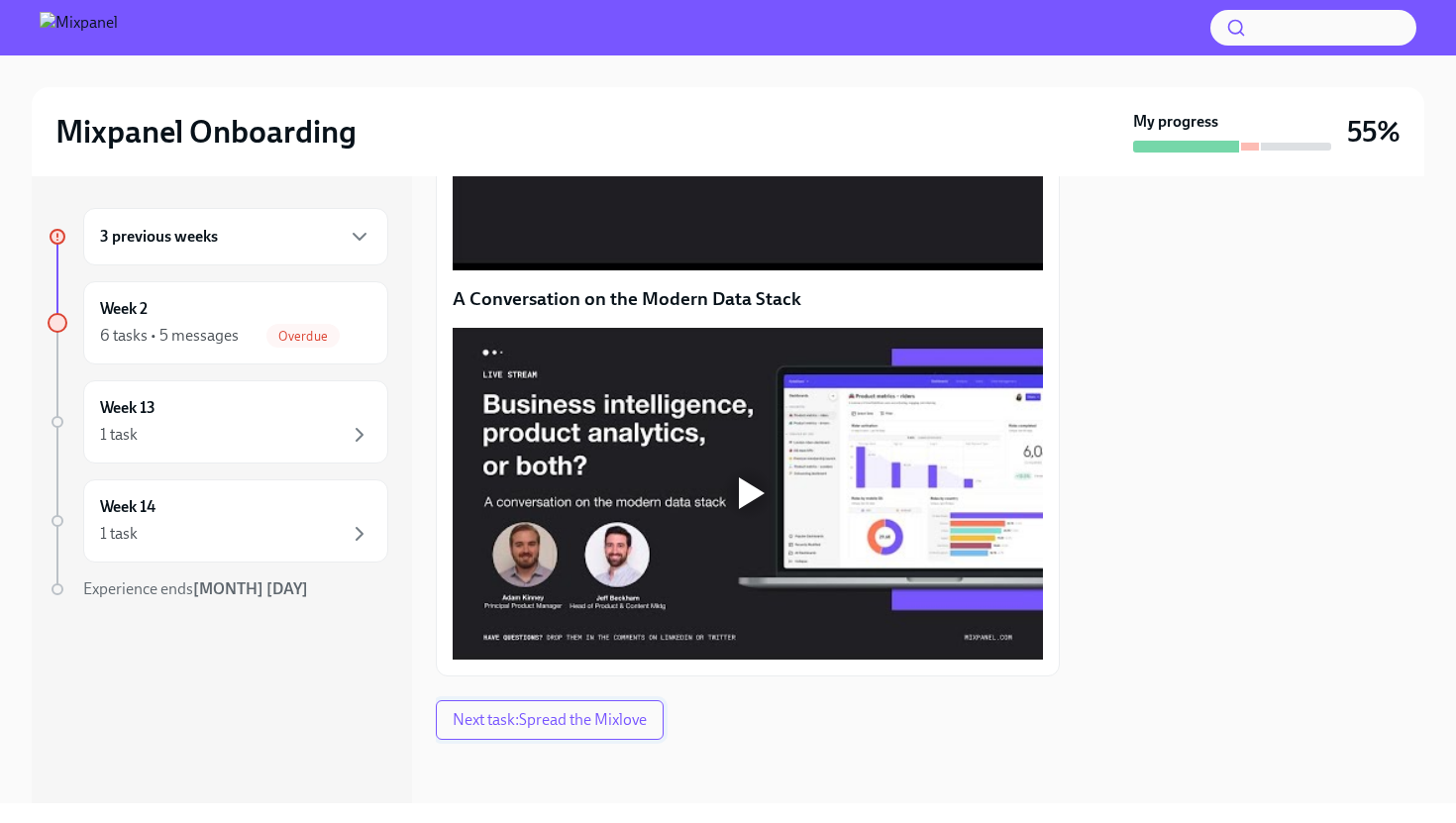 click on "Next task : Spread the Mixlove" at bounding box center (550, 720) 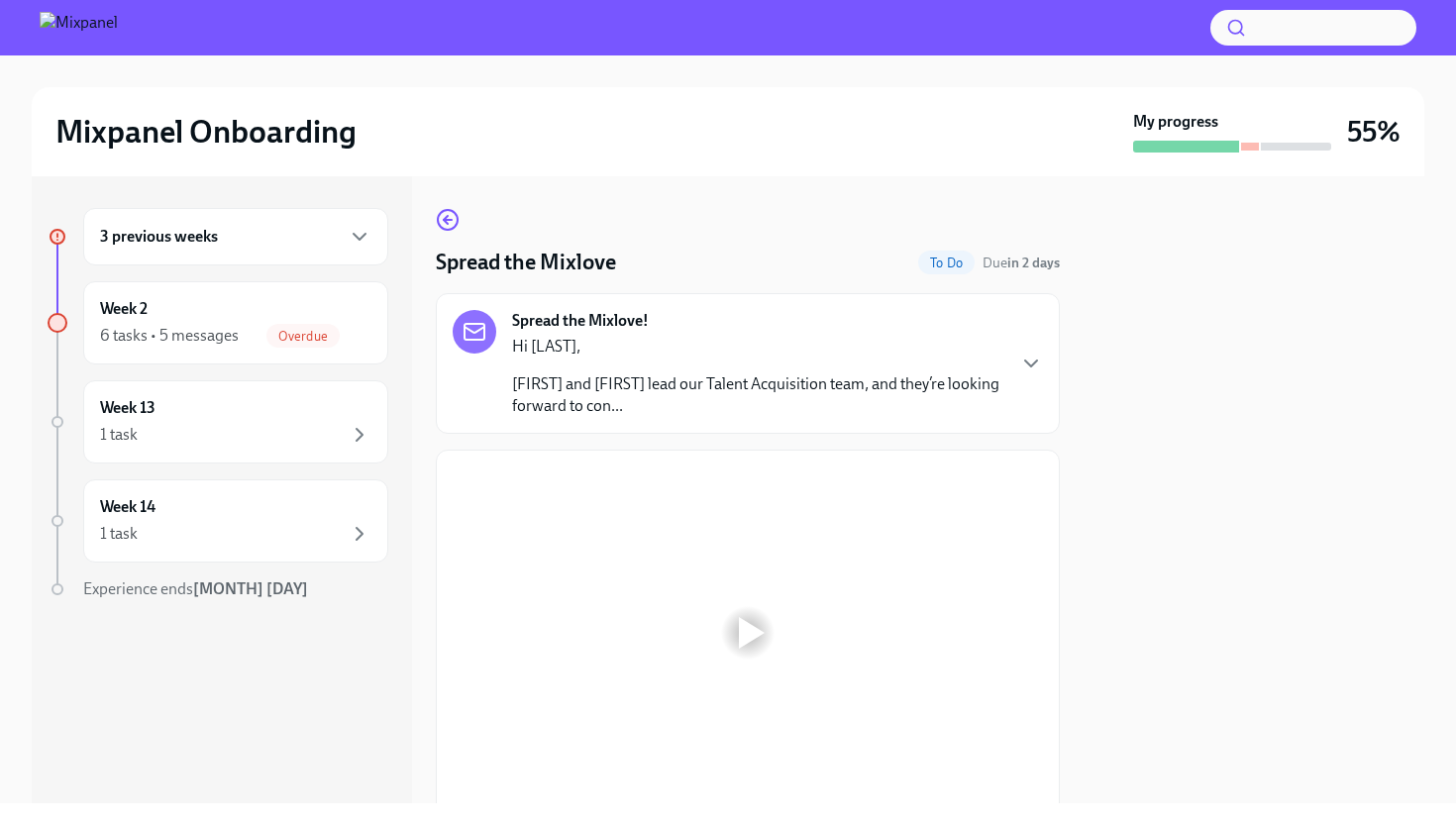 scroll, scrollTop: 75, scrollLeft: 0, axis: vertical 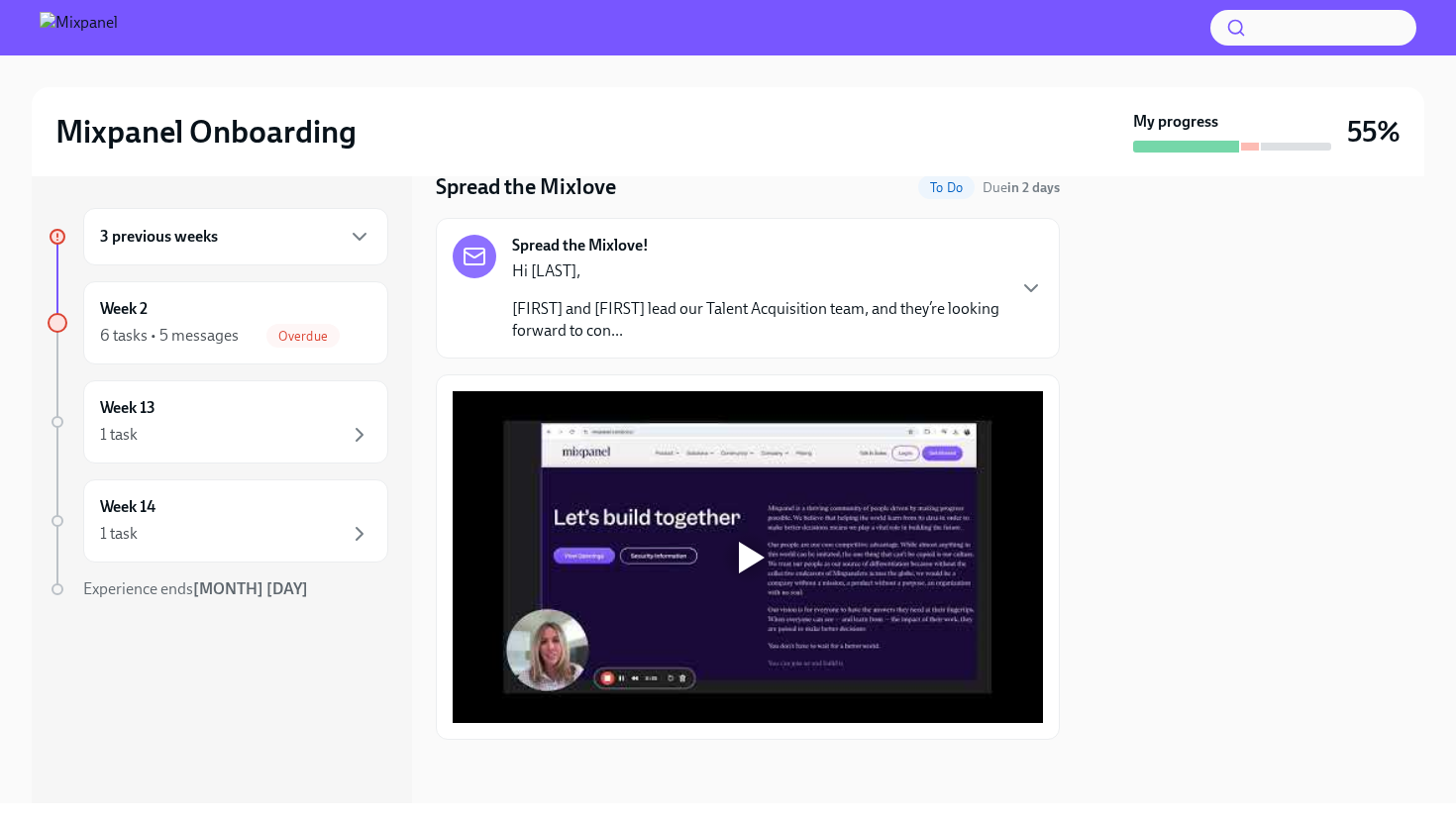 click at bounding box center (748, 558) 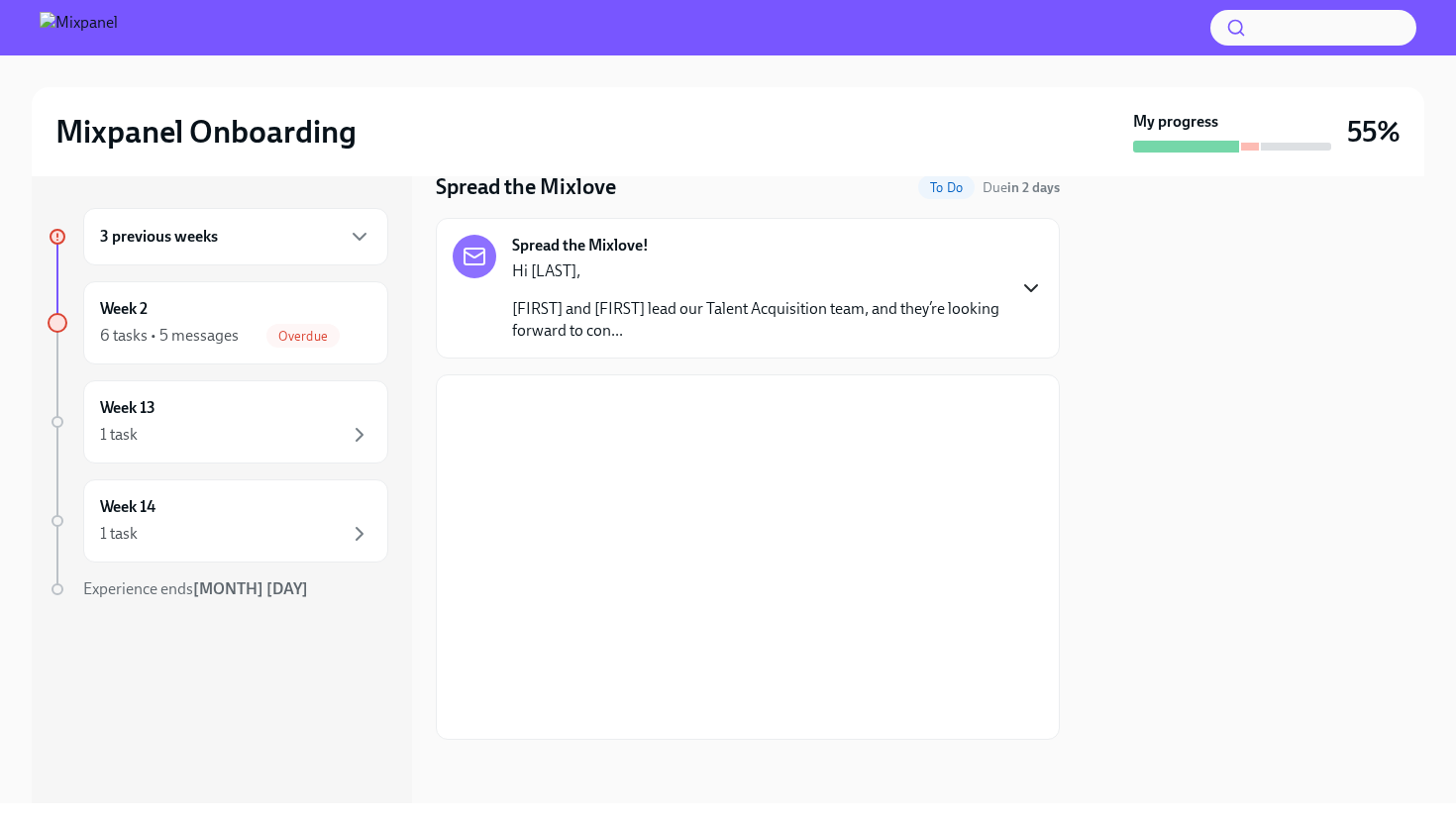 click 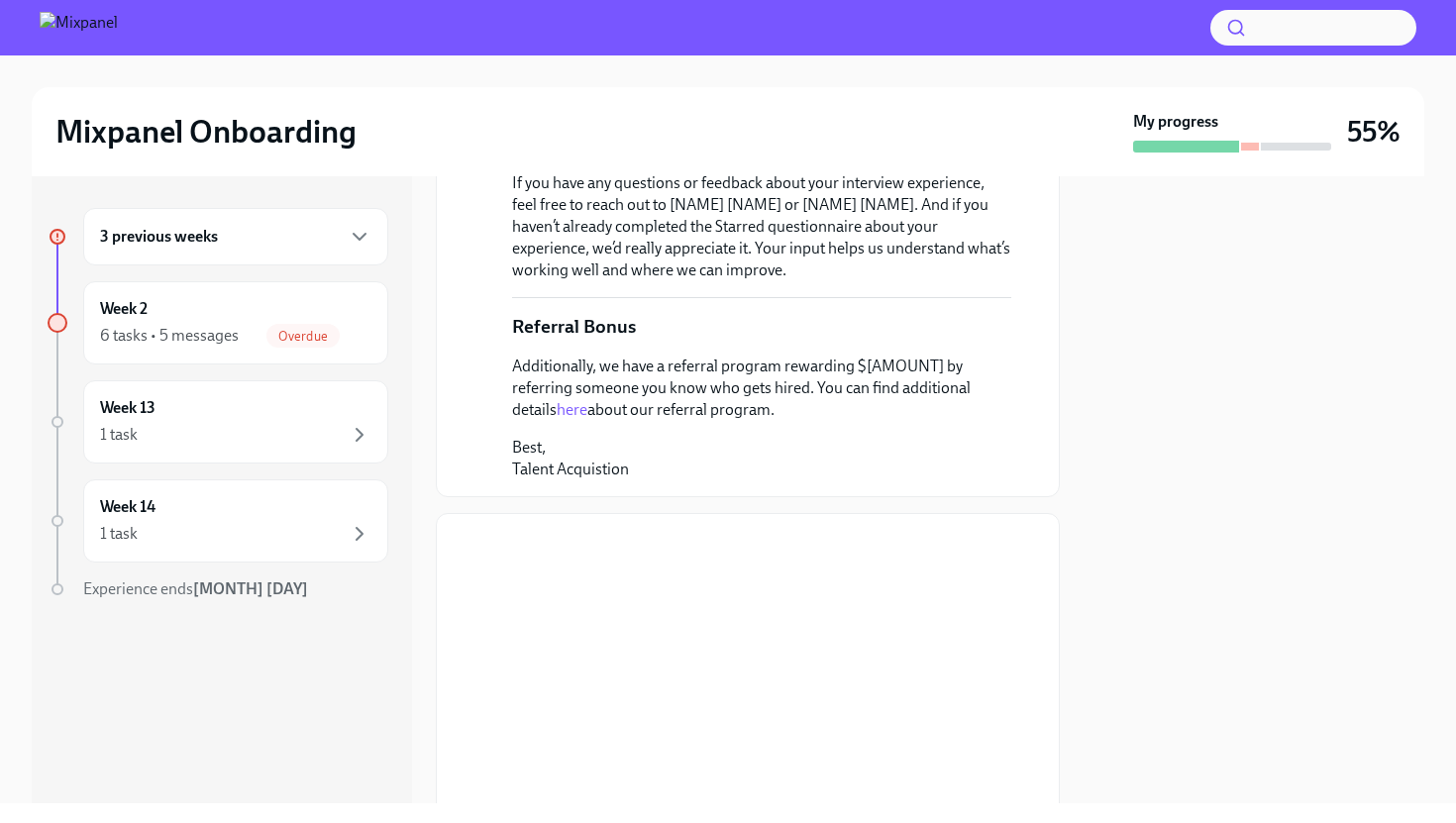 scroll, scrollTop: 318, scrollLeft: 0, axis: vertical 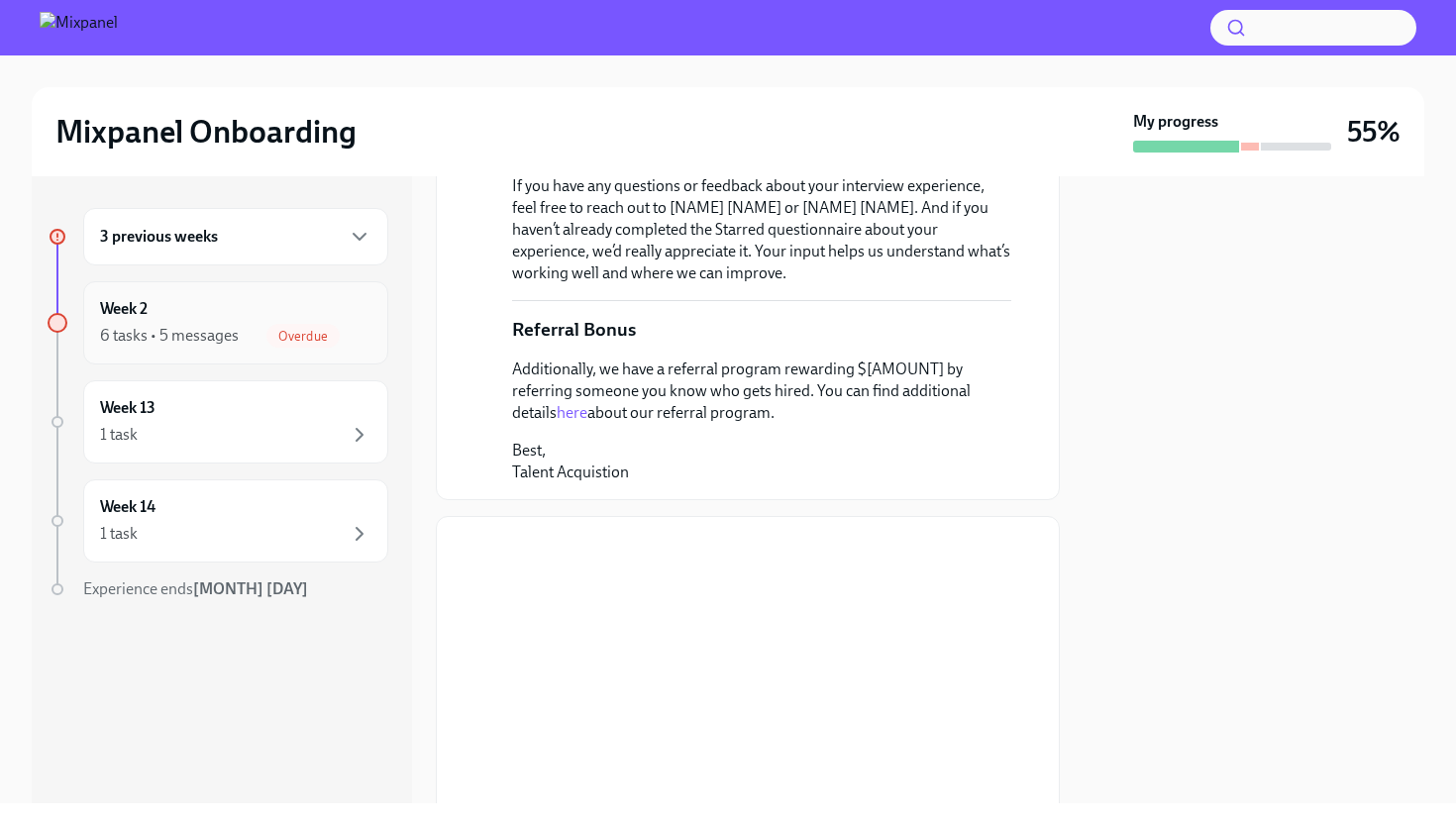 click on "Week 2 6 tasks • 5 messages Overdue" at bounding box center (236, 323) 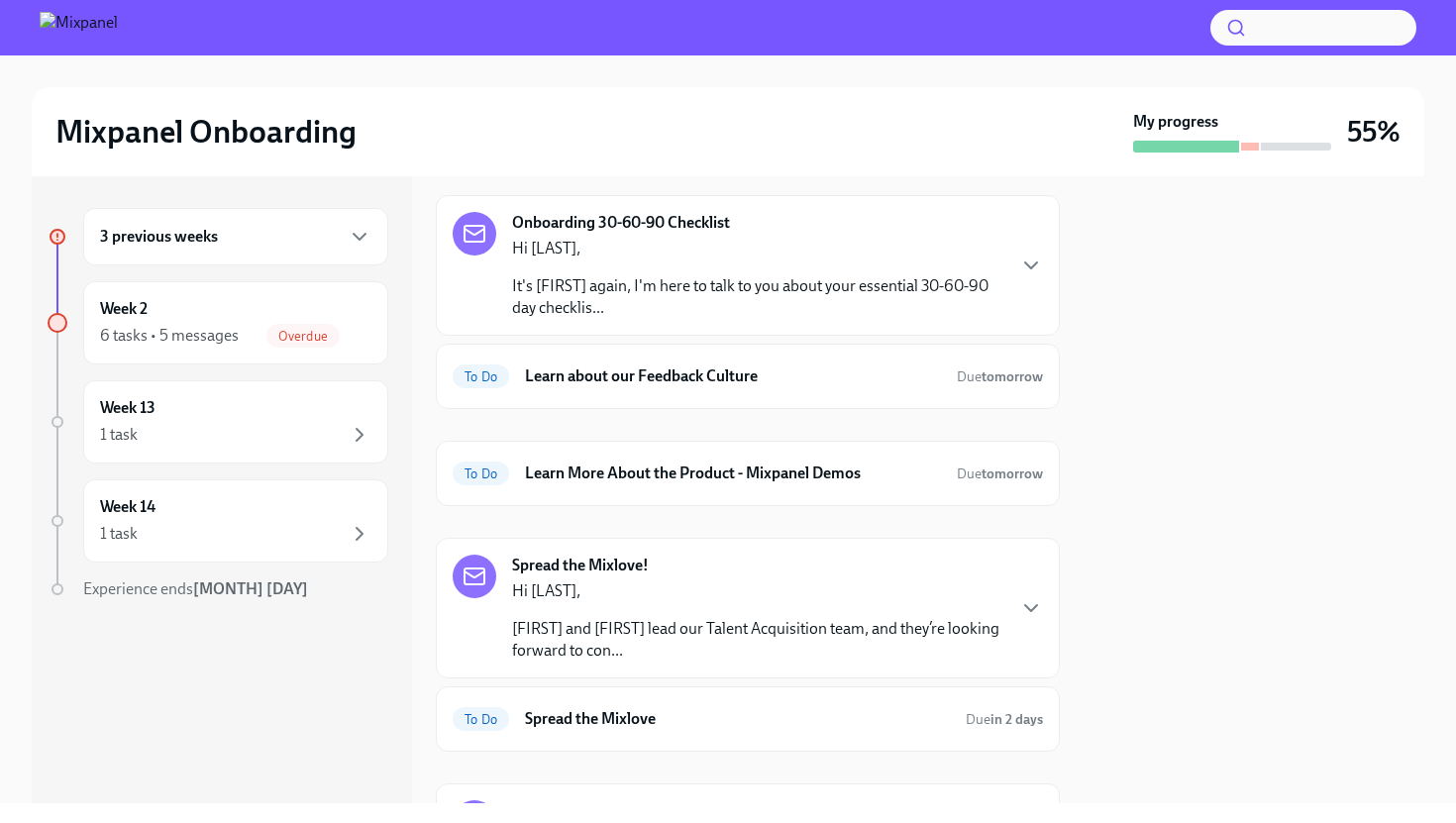 scroll, scrollTop: 379, scrollLeft: 0, axis: vertical 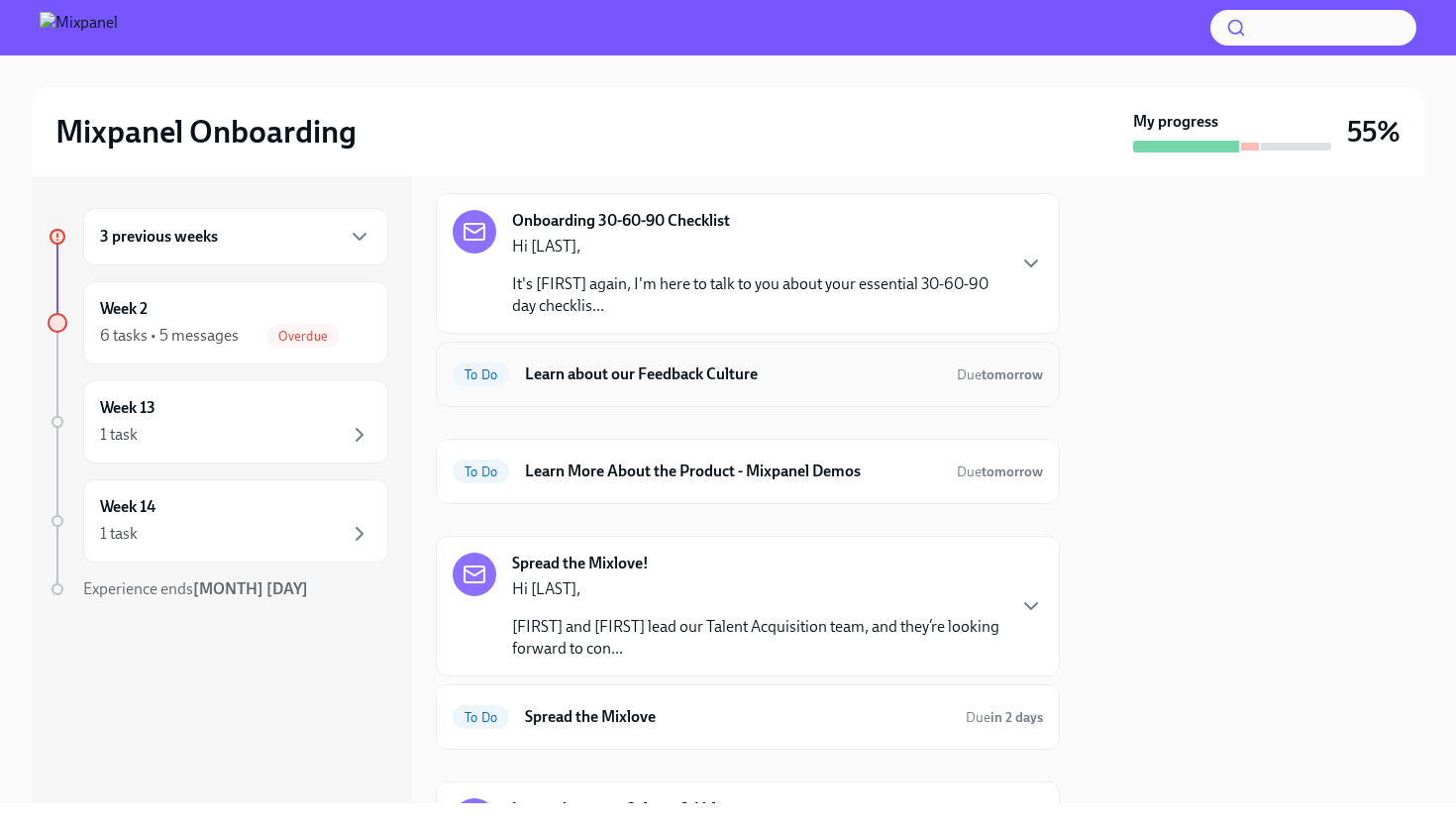 click on "To Do Learn about our Feedback Culture Due  tomorrow" at bounding box center [748, 374] 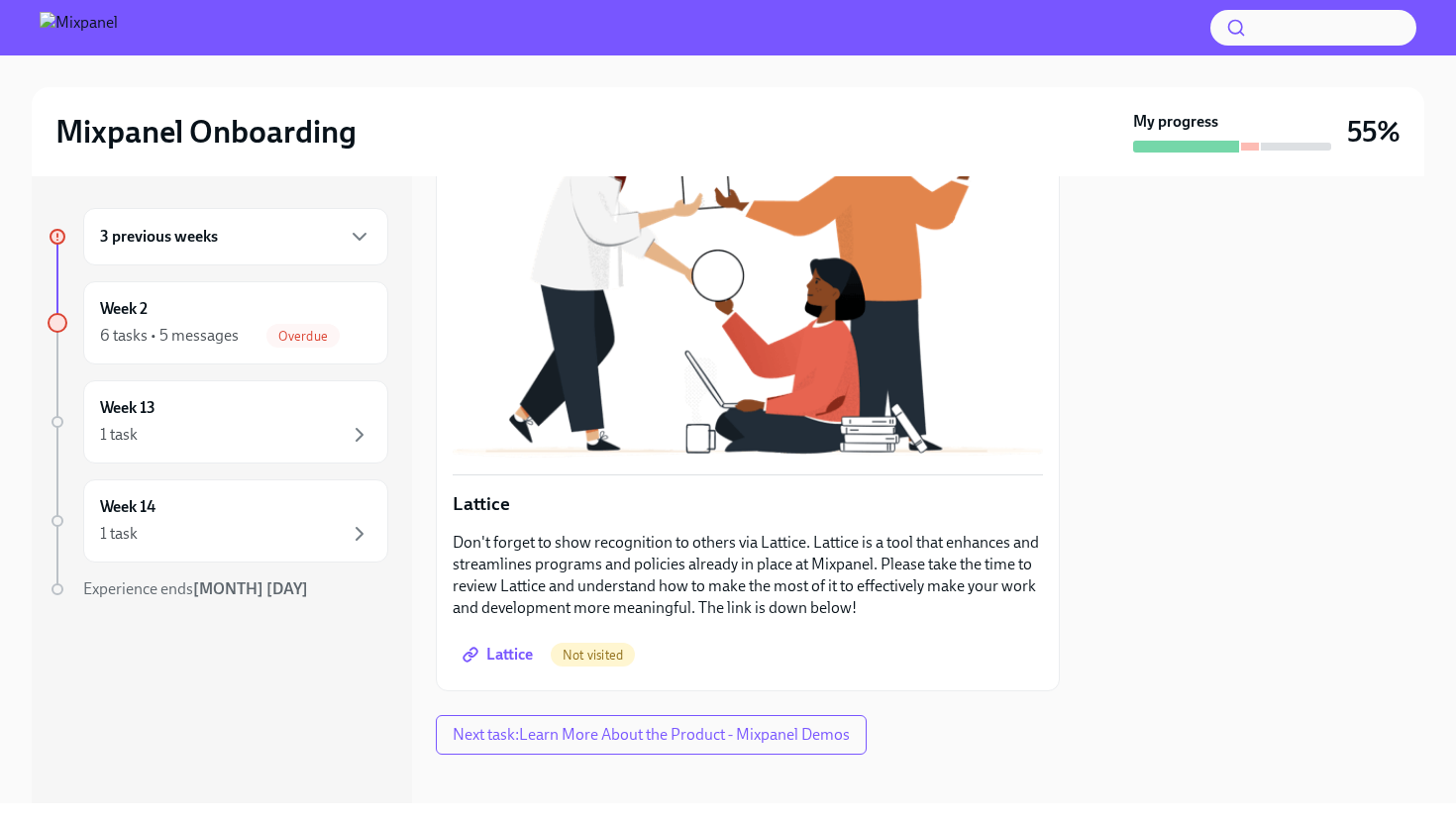 scroll, scrollTop: 587, scrollLeft: 0, axis: vertical 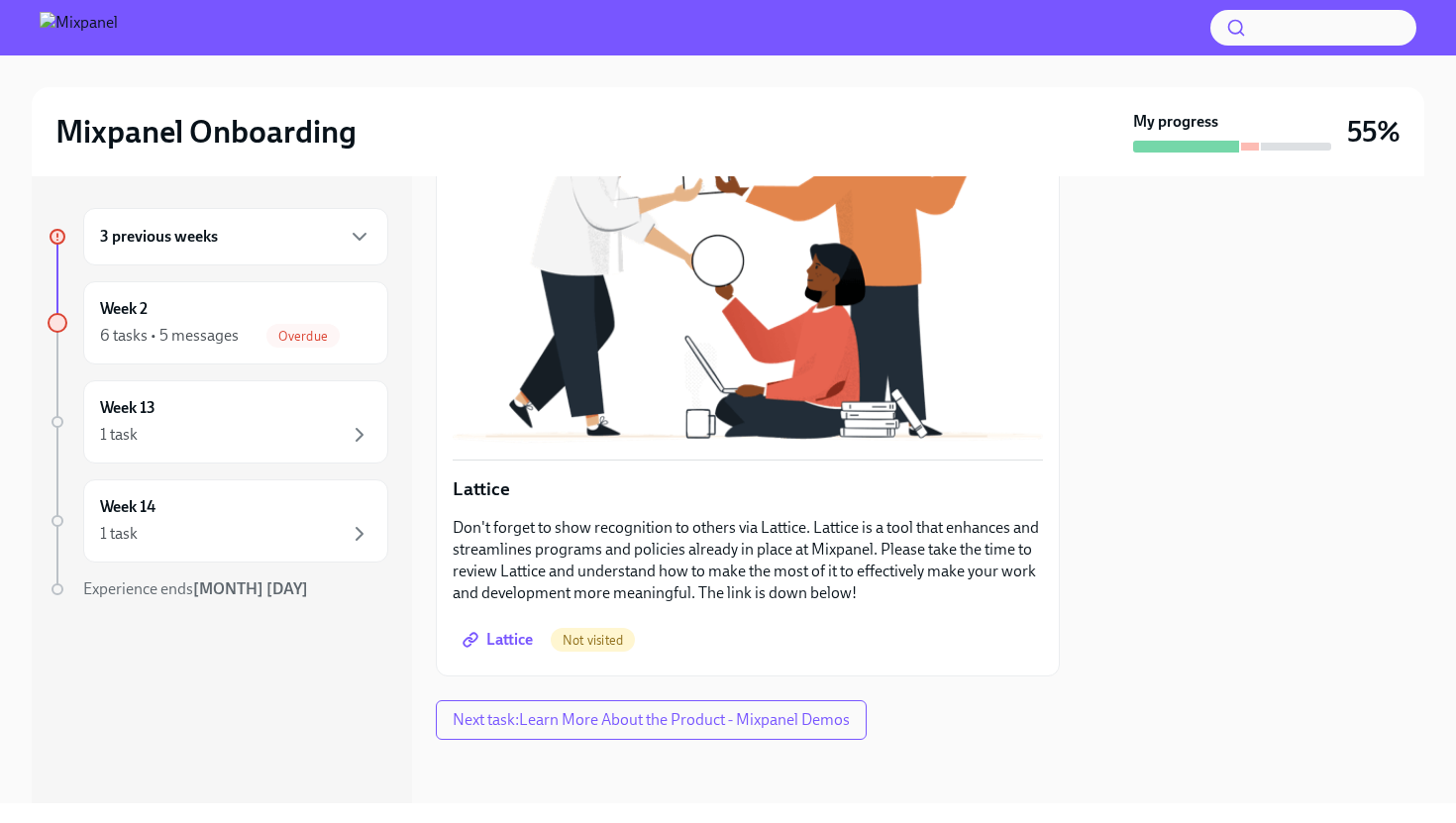 click on "Not visited" at bounding box center (592, 640) 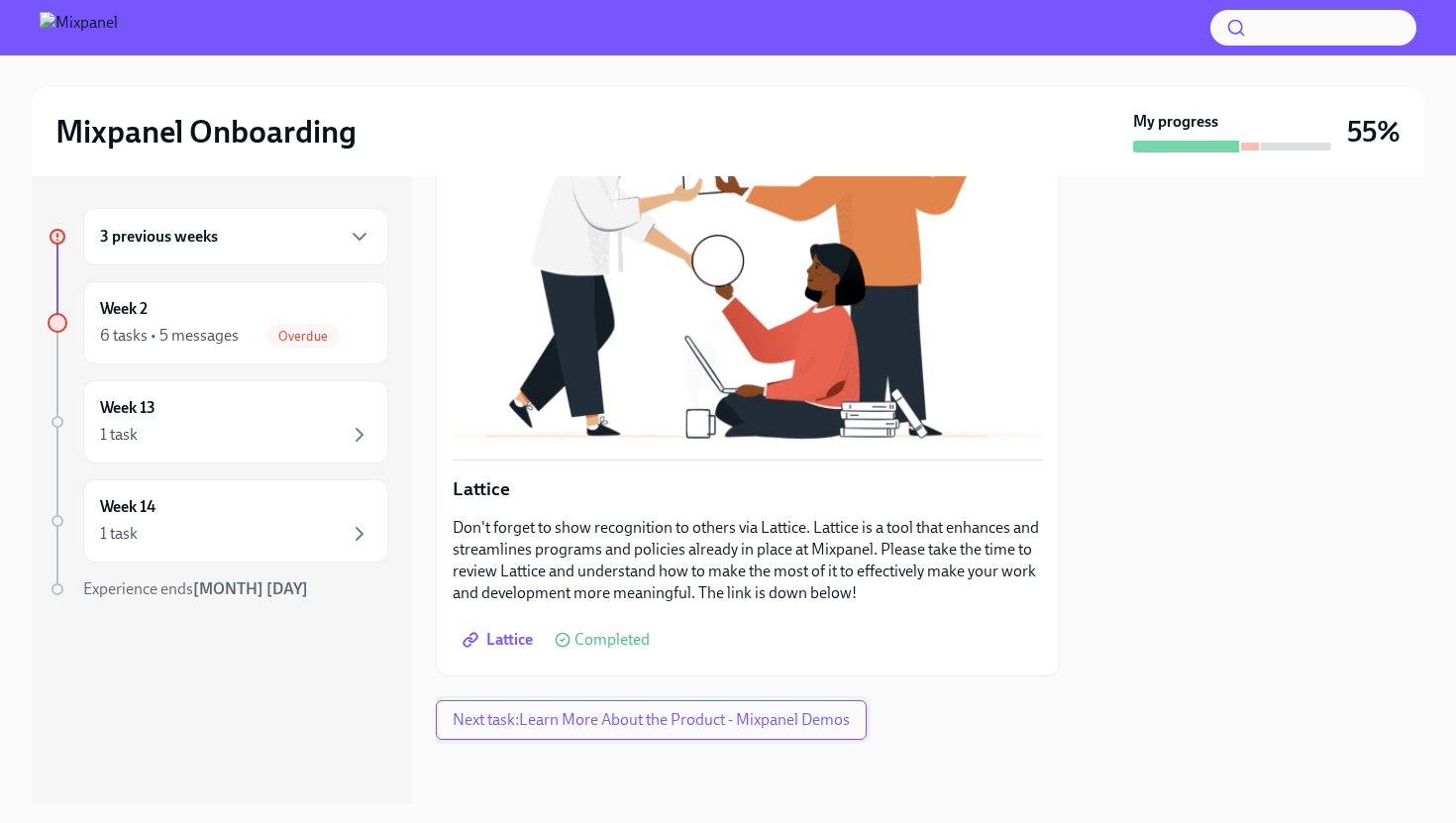 click on "Next task :  Learn More About the Product - Mixpanel Demos" at bounding box center (651, 720) 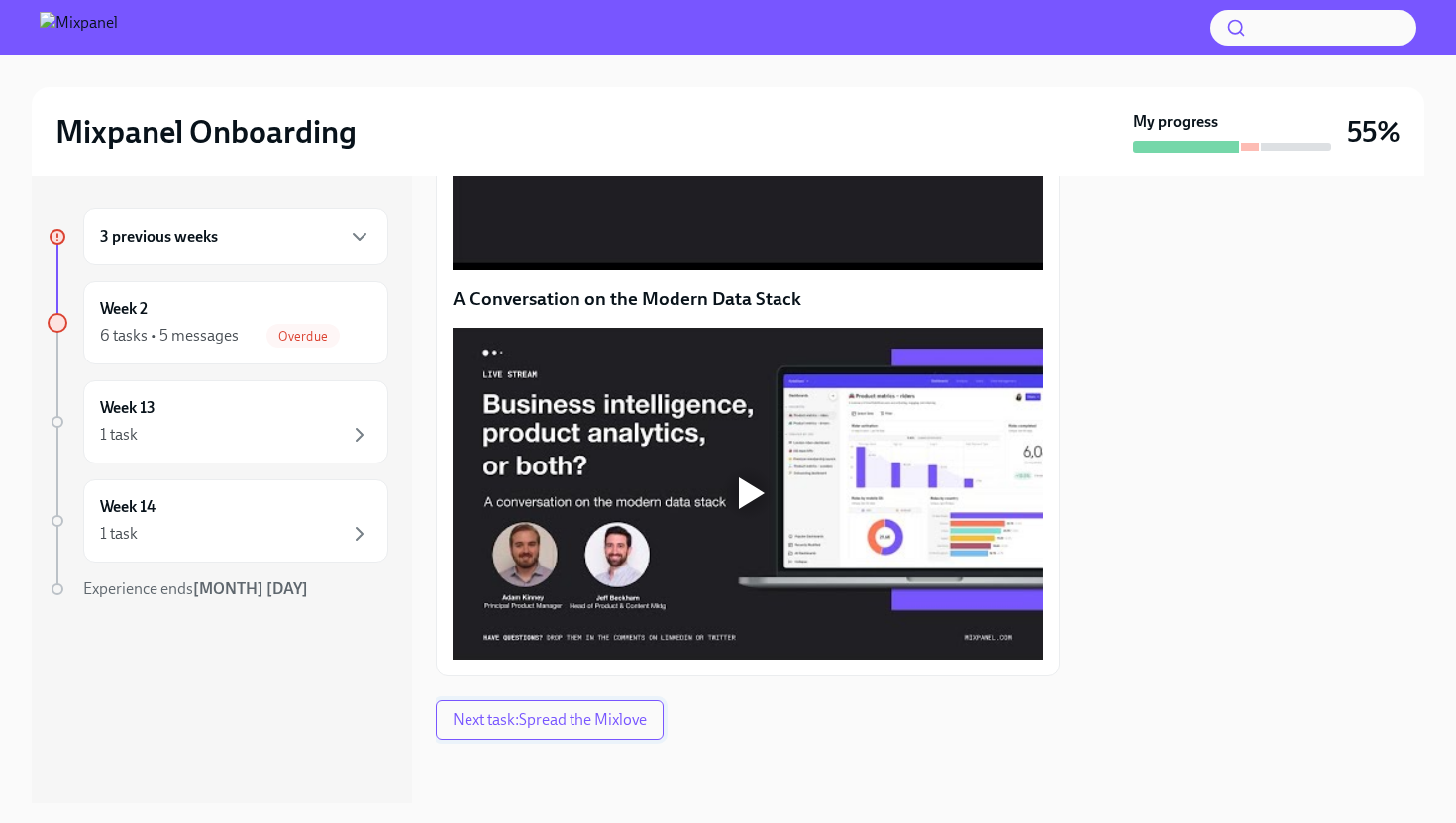scroll, scrollTop: 1230, scrollLeft: 0, axis: vertical 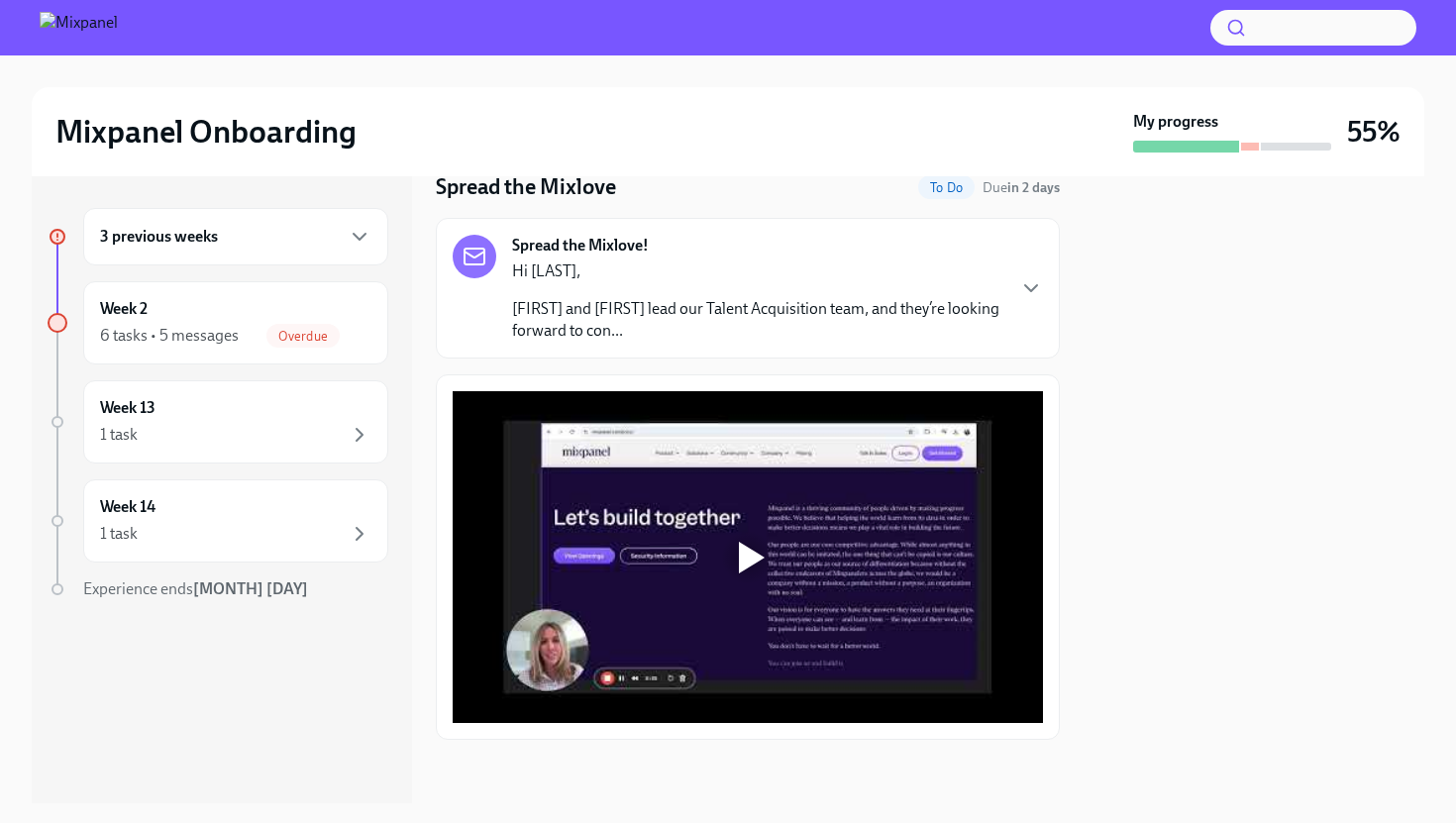 click on "Spread the Mixlove! Hi [FIRST],
Brittany and Tom lead our Talent Acquisition team, and they’re looking forward to con..." at bounding box center [748, 288] 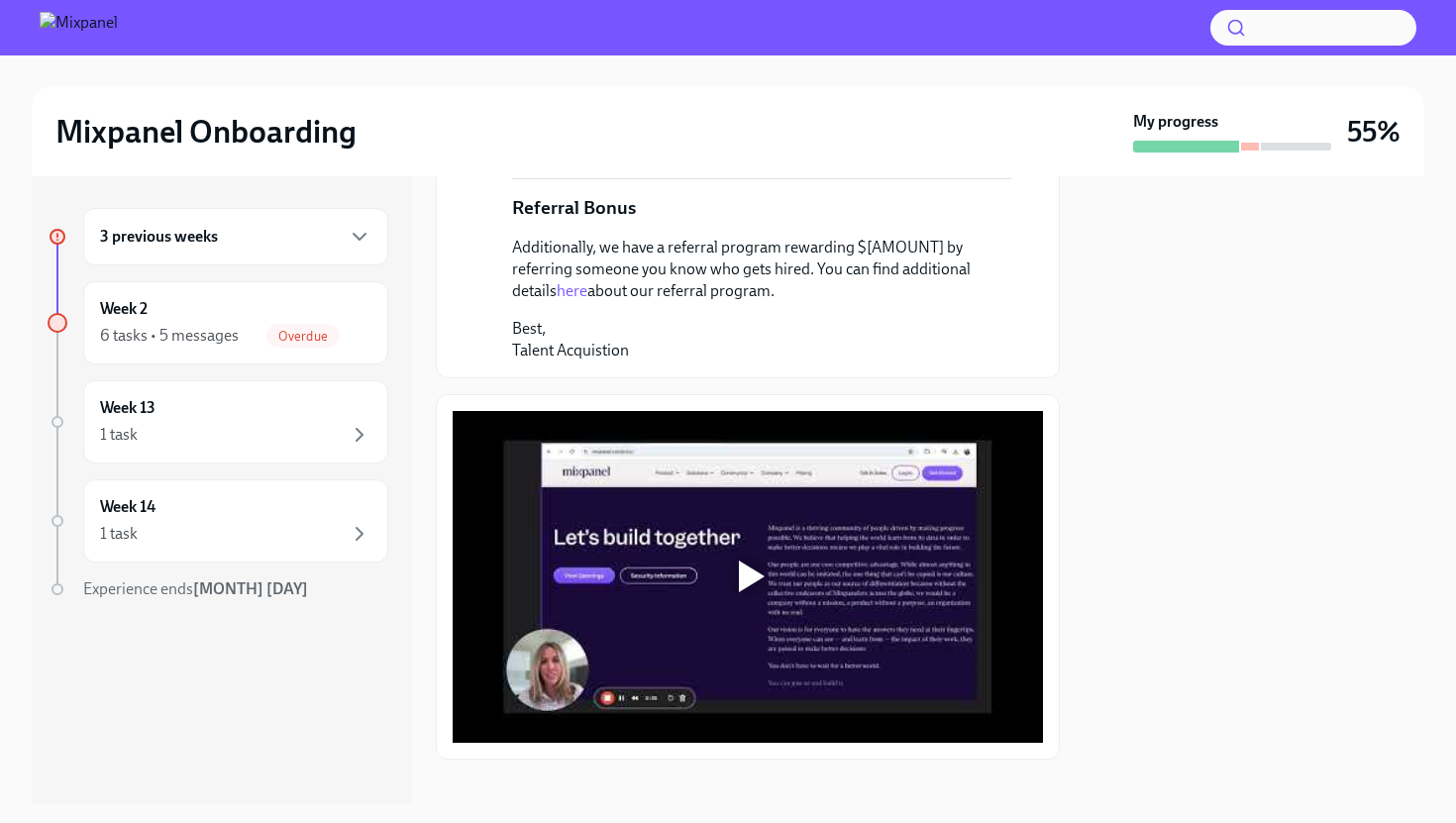 scroll, scrollTop: 460, scrollLeft: 0, axis: vertical 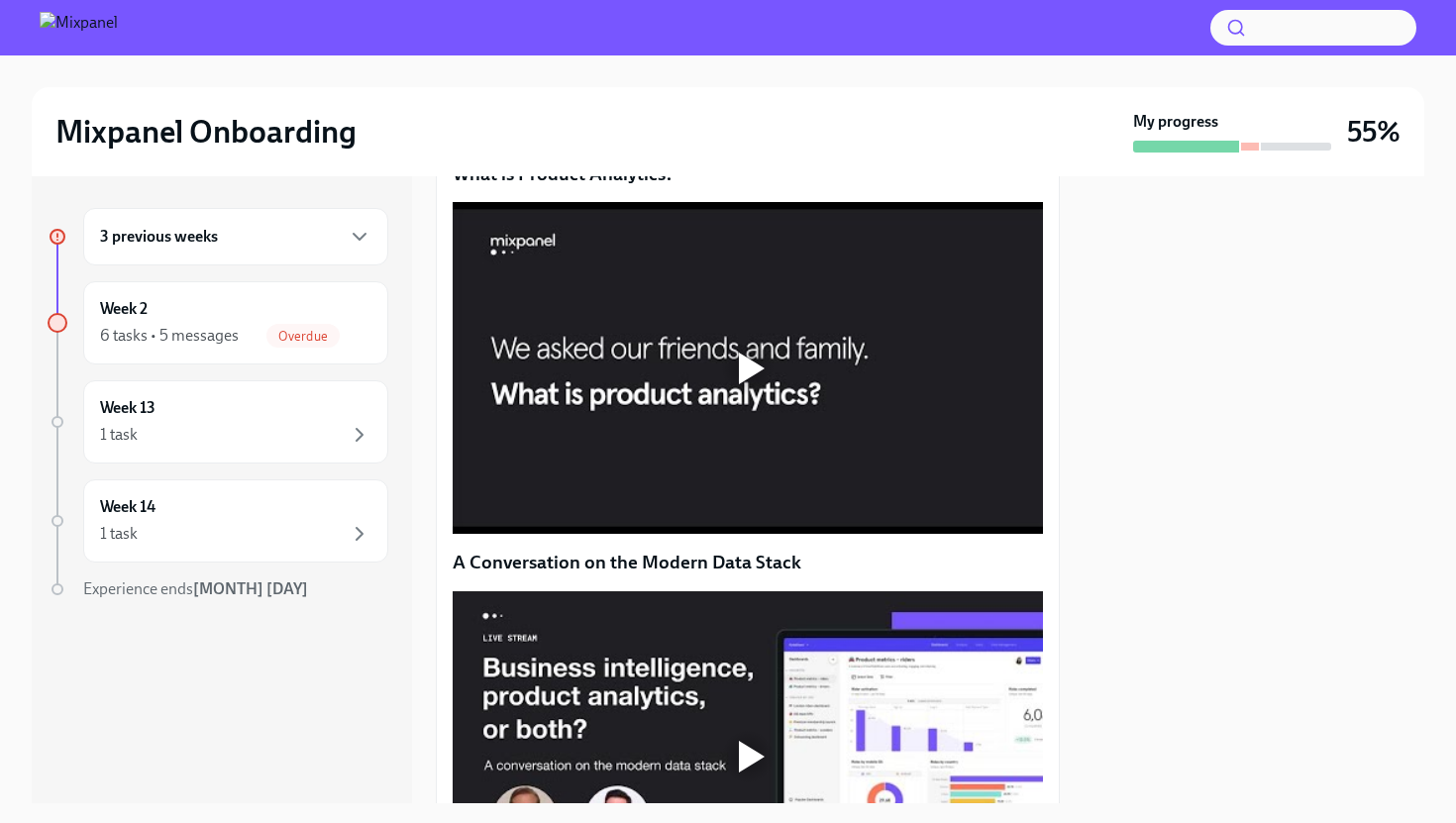 click at bounding box center (748, 367) 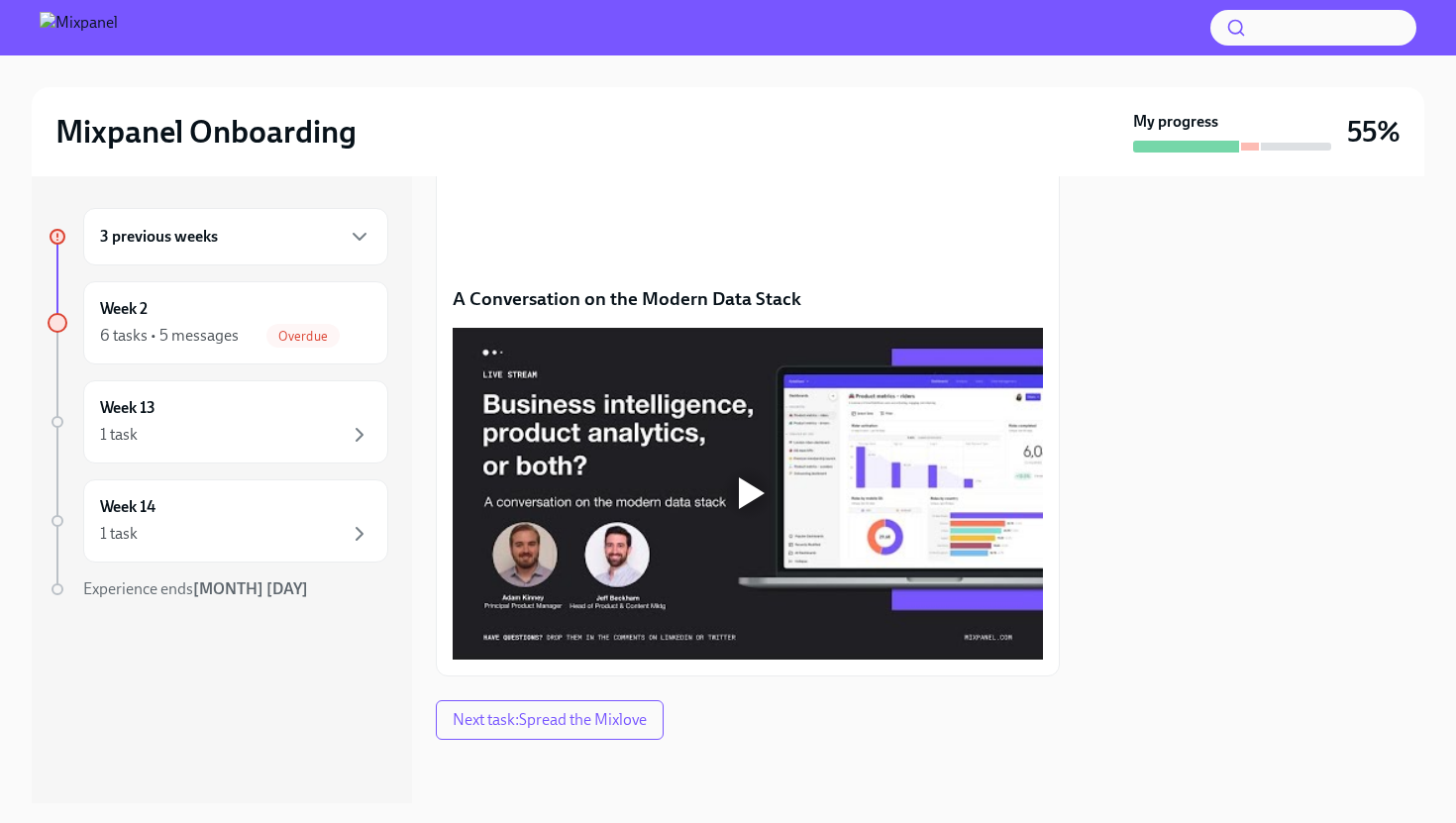 scroll, scrollTop: 1165, scrollLeft: 0, axis: vertical 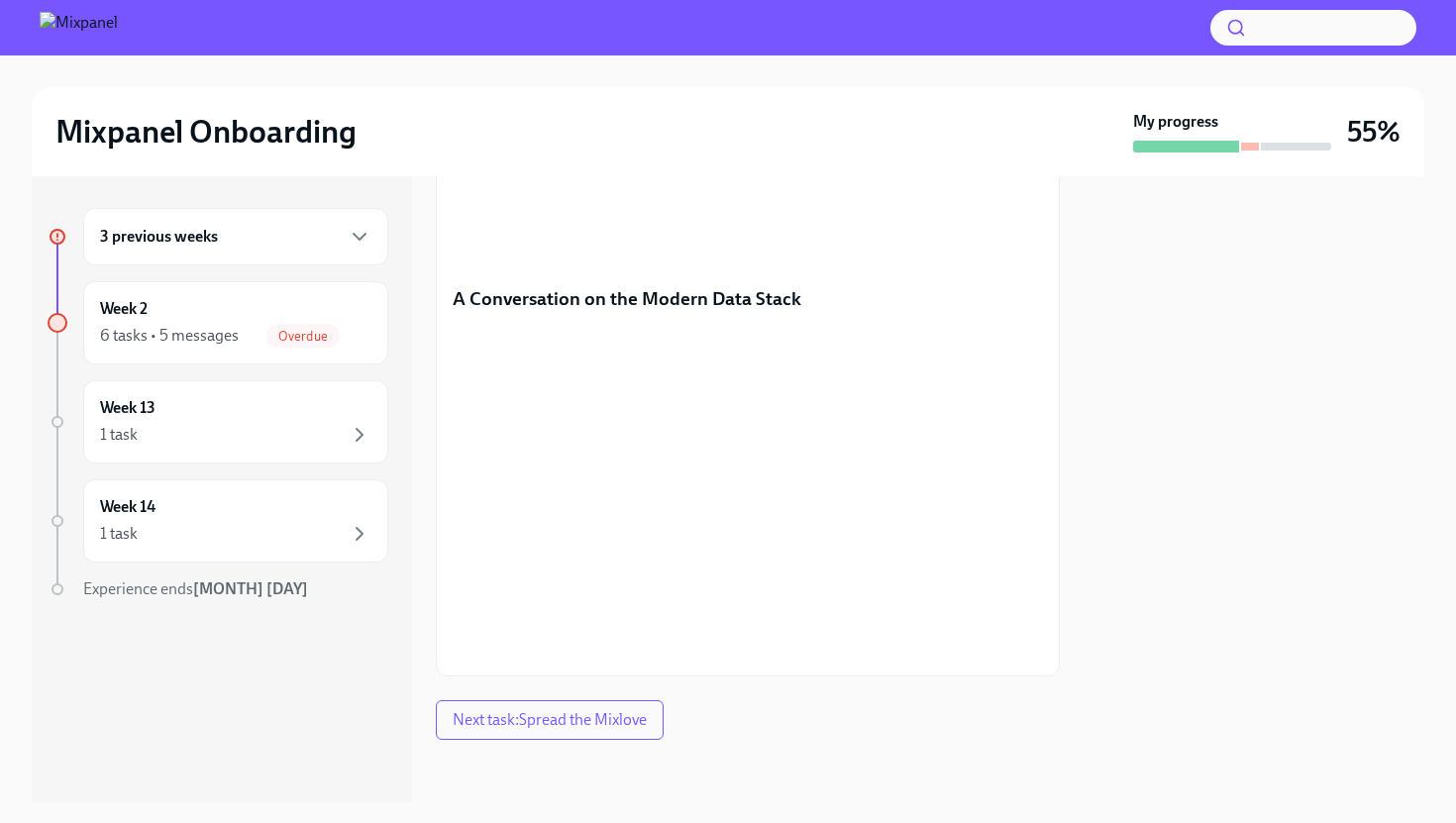 click at bounding box center (1254, 489) 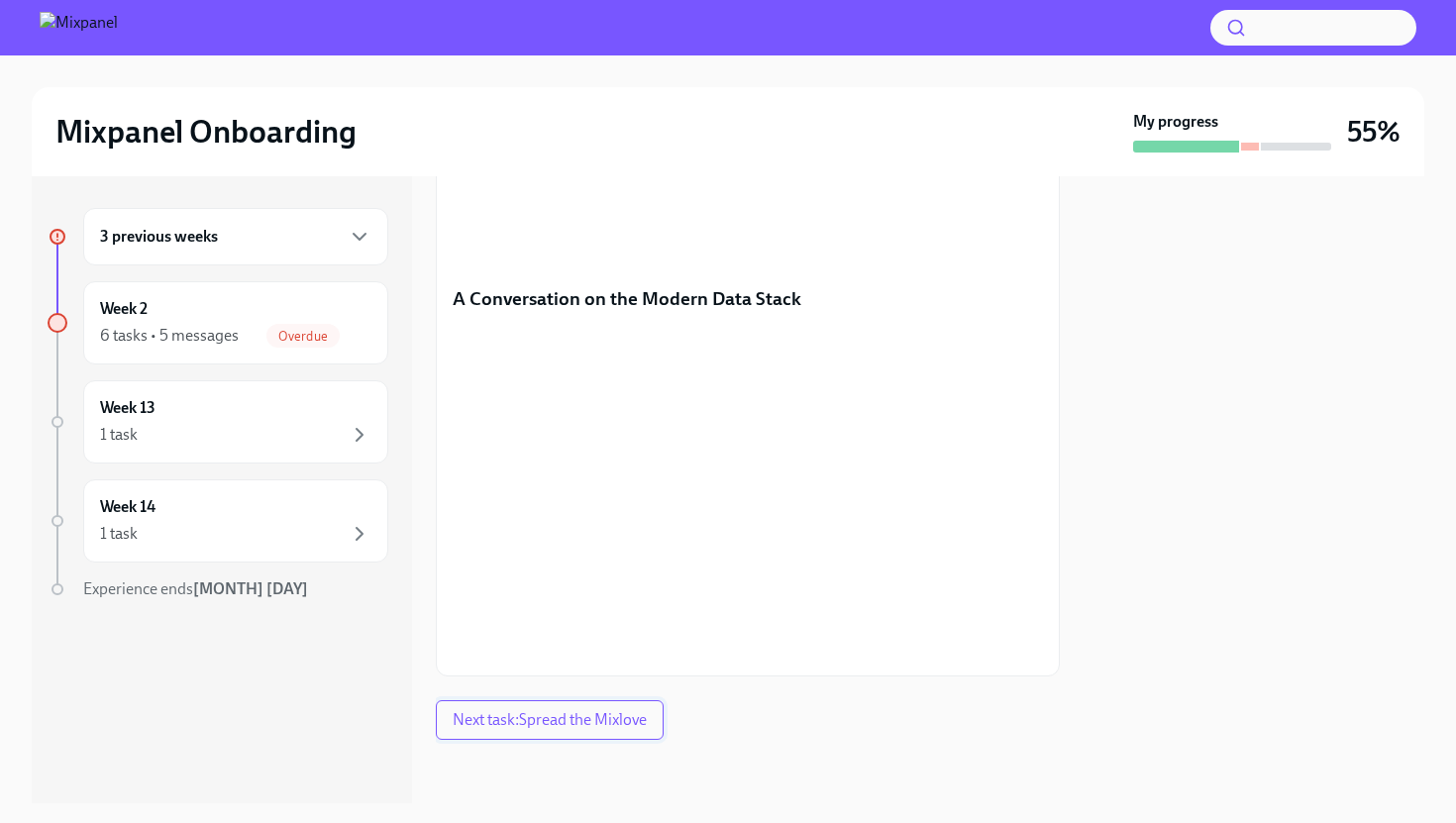 click on "Next task : Spread the Mixlove" at bounding box center [550, 720] 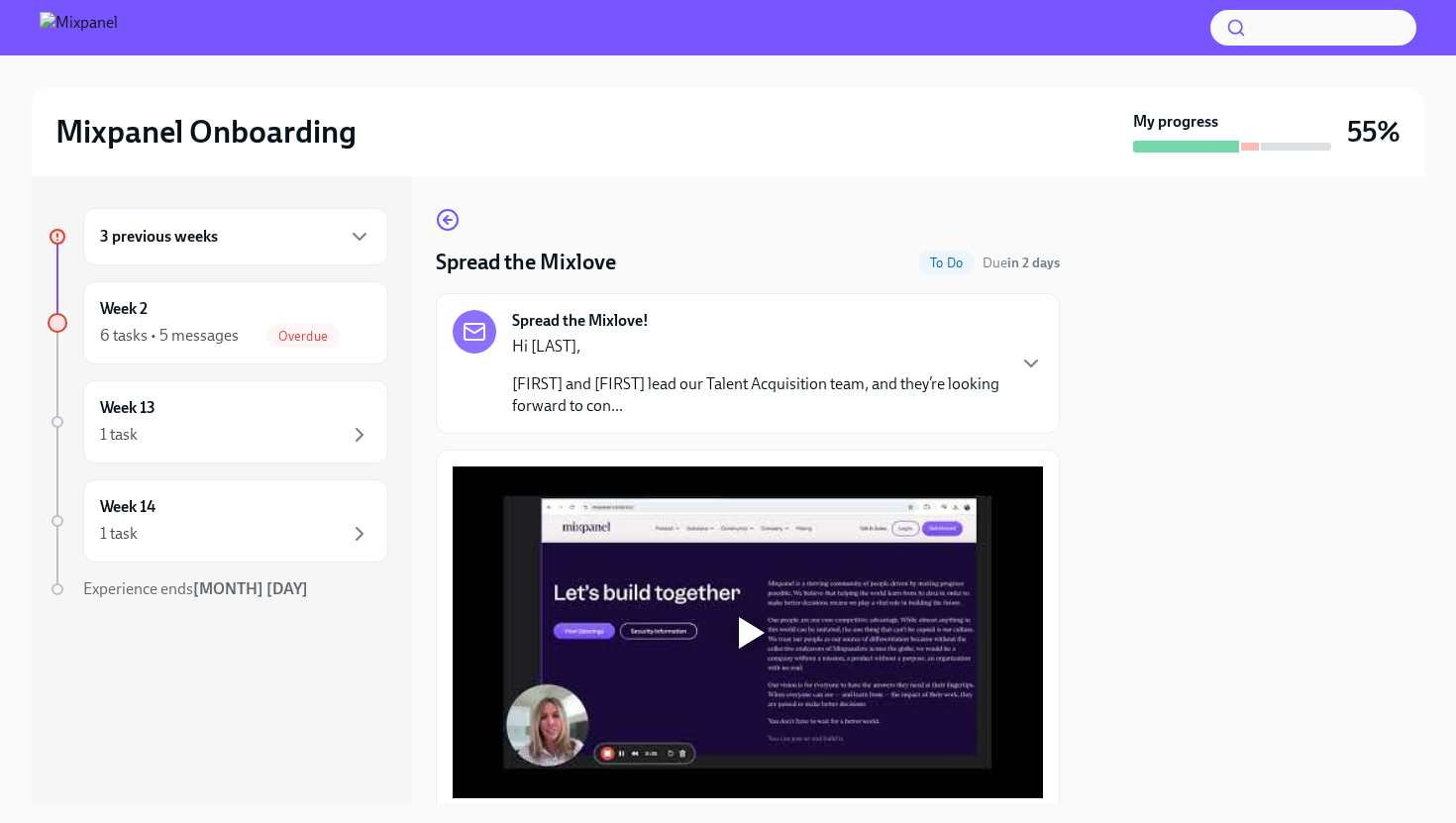 scroll, scrollTop: 75, scrollLeft: 0, axis: vertical 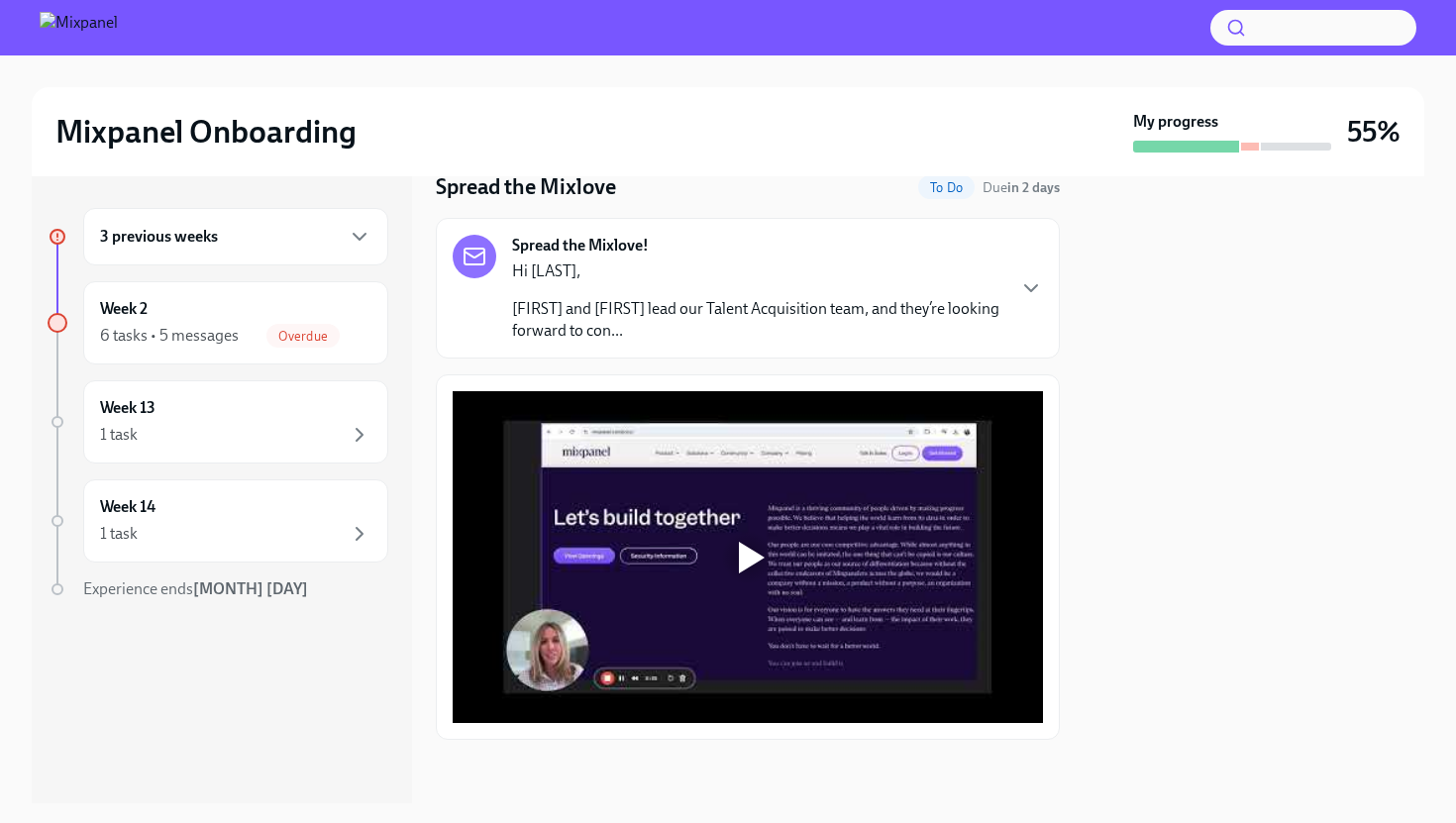click at bounding box center (748, 558) 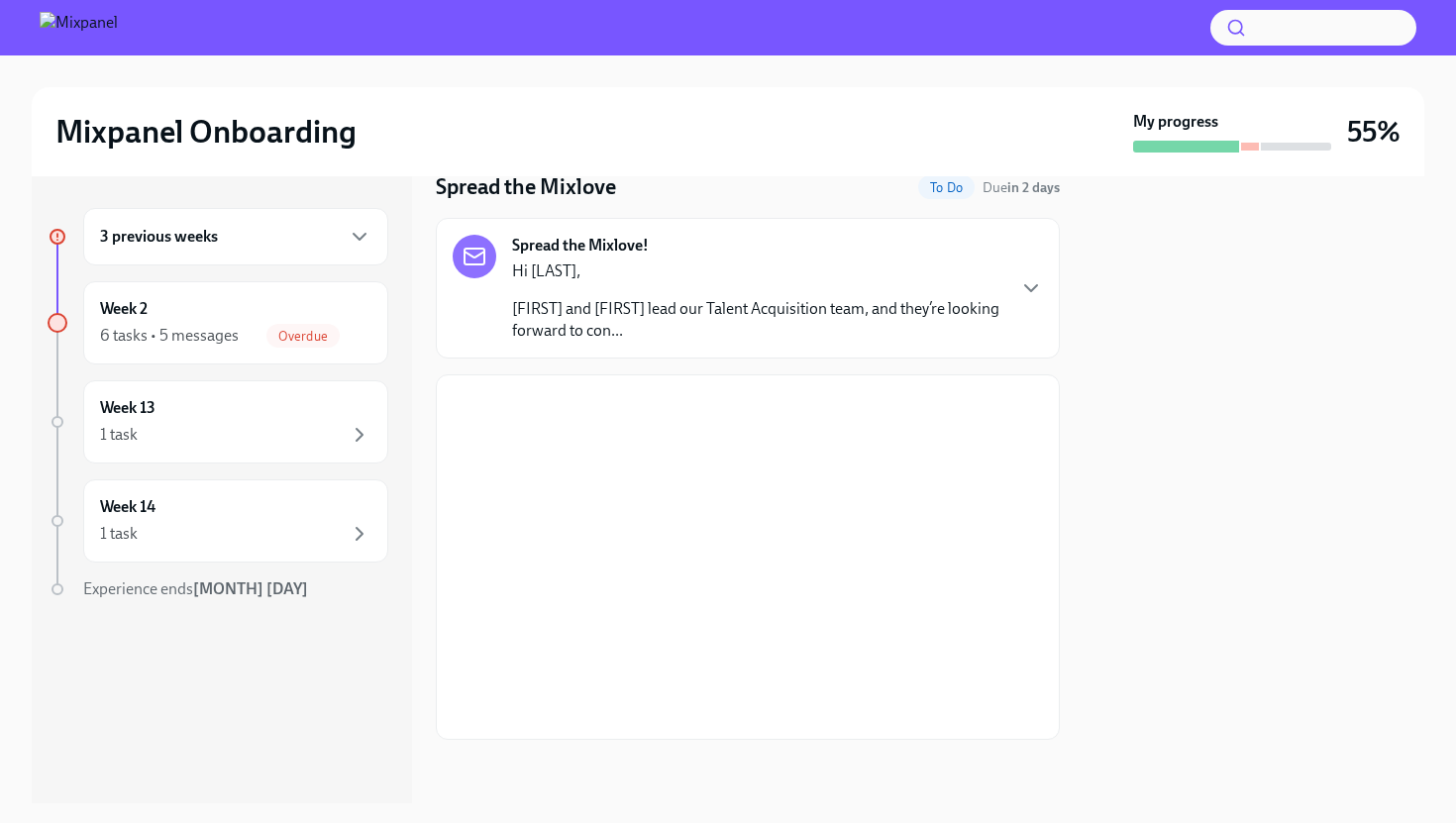 click at bounding box center [1250, 147] 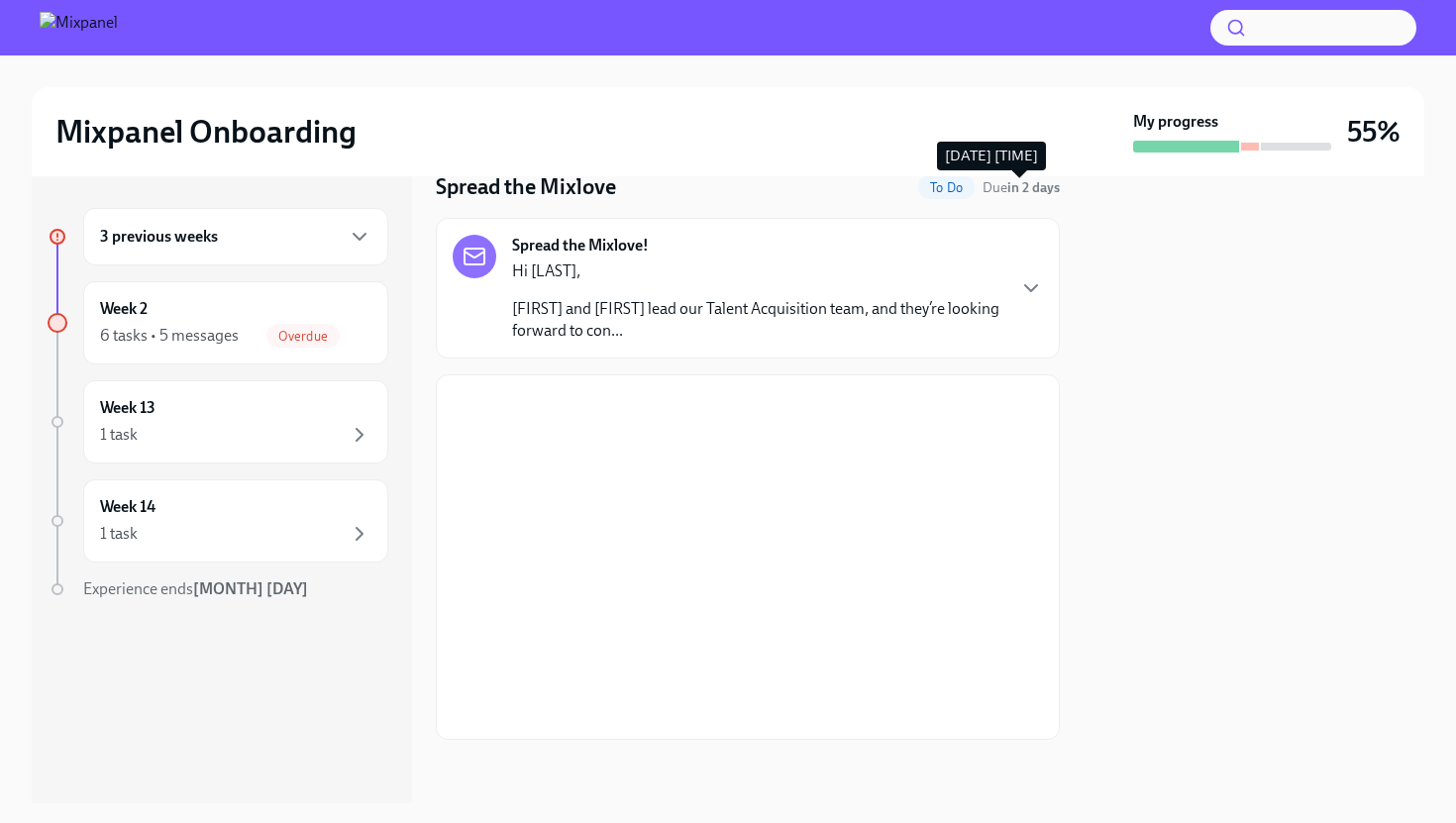 click on "in 2 days" at bounding box center [1033, 187] 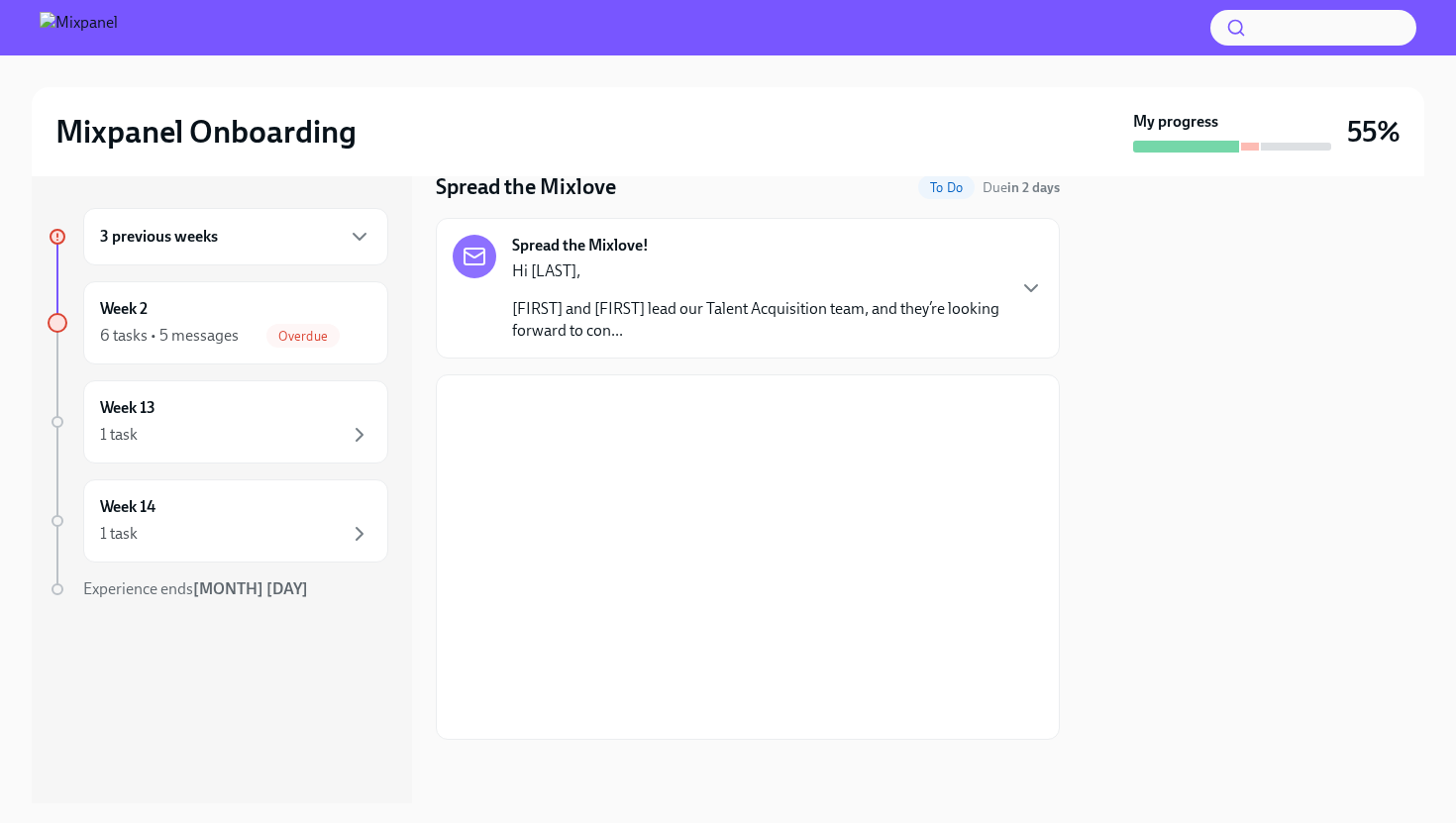 click at bounding box center (1254, 489) 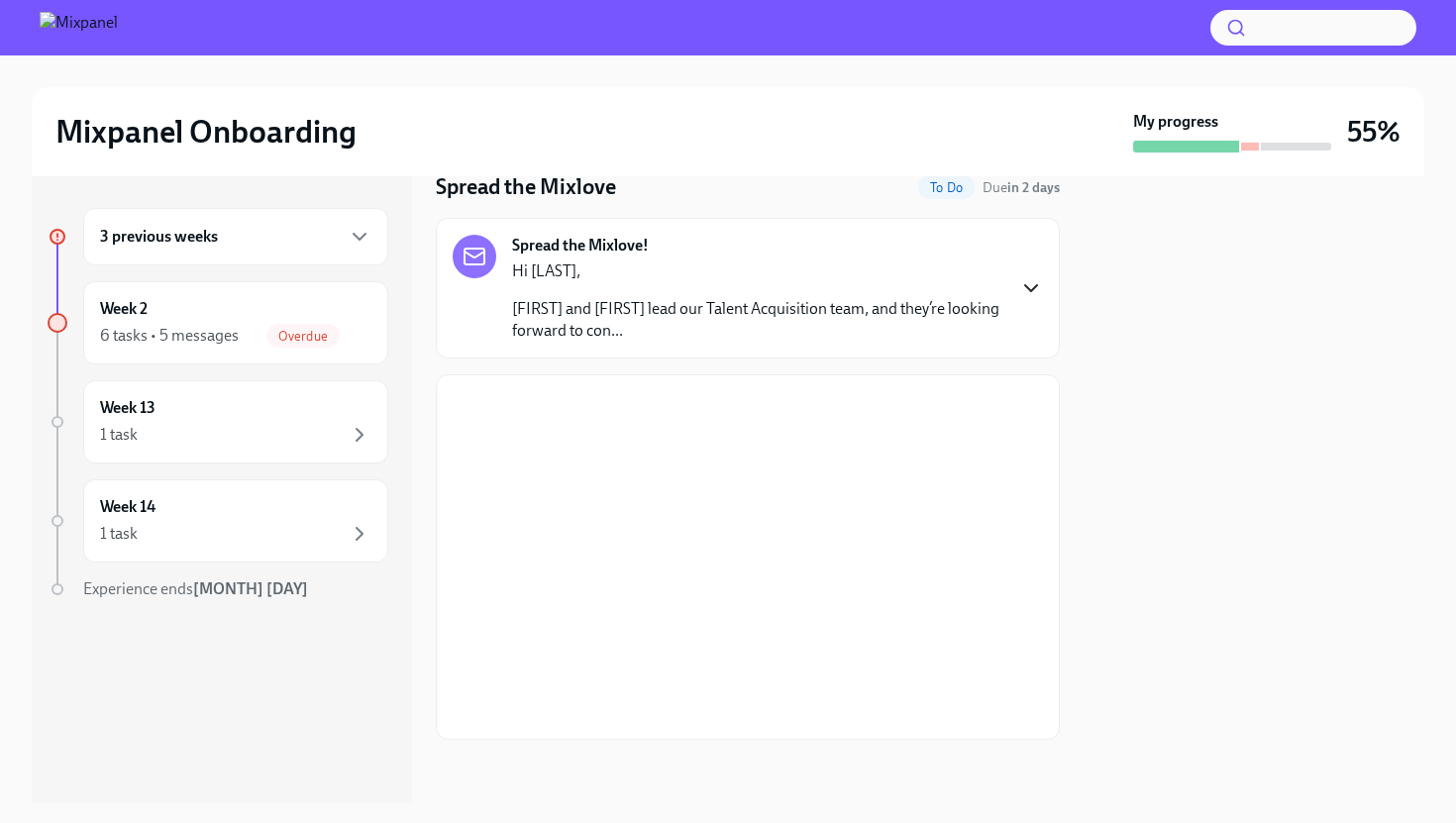 click 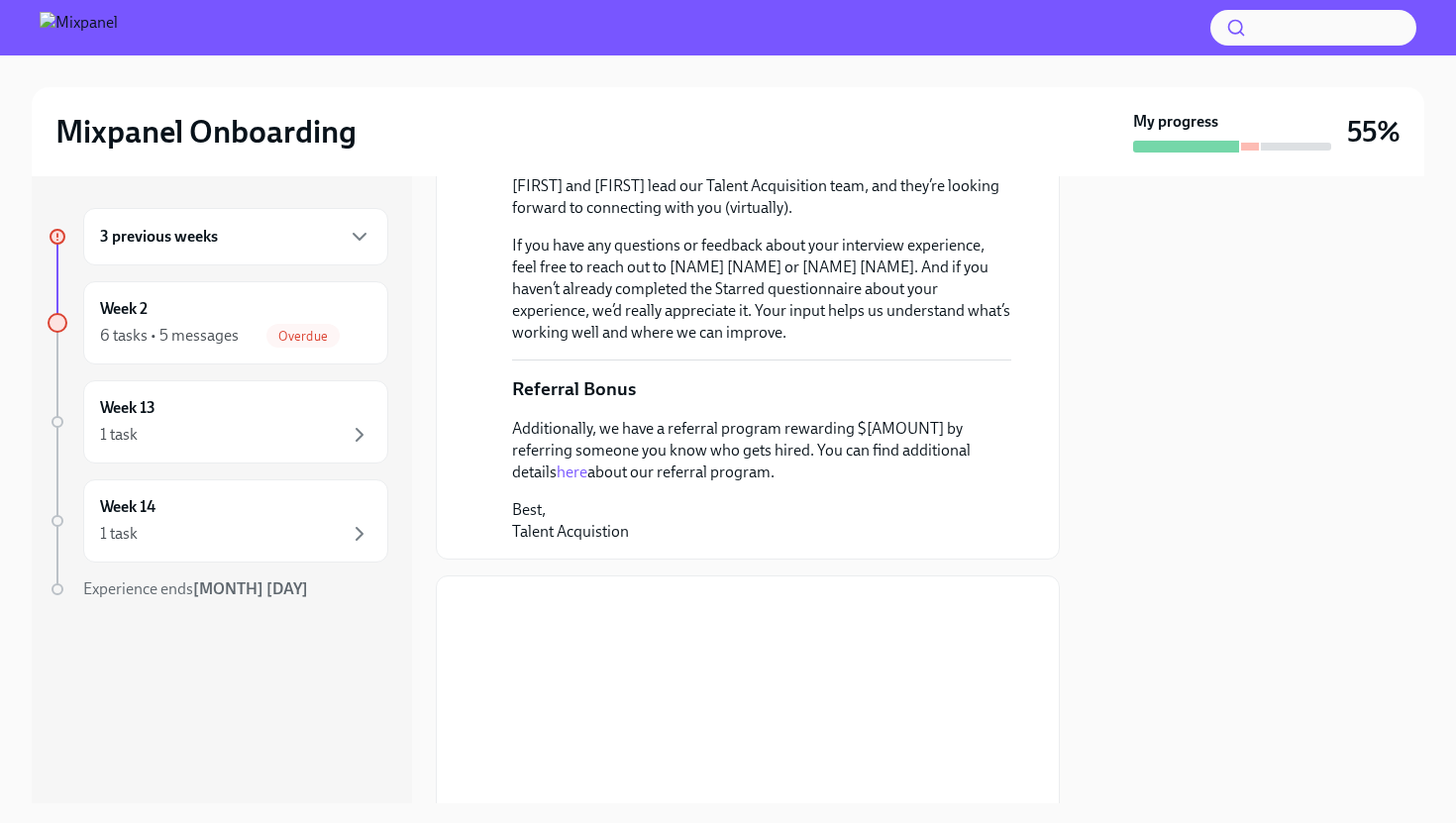scroll, scrollTop: 460, scrollLeft: 0, axis: vertical 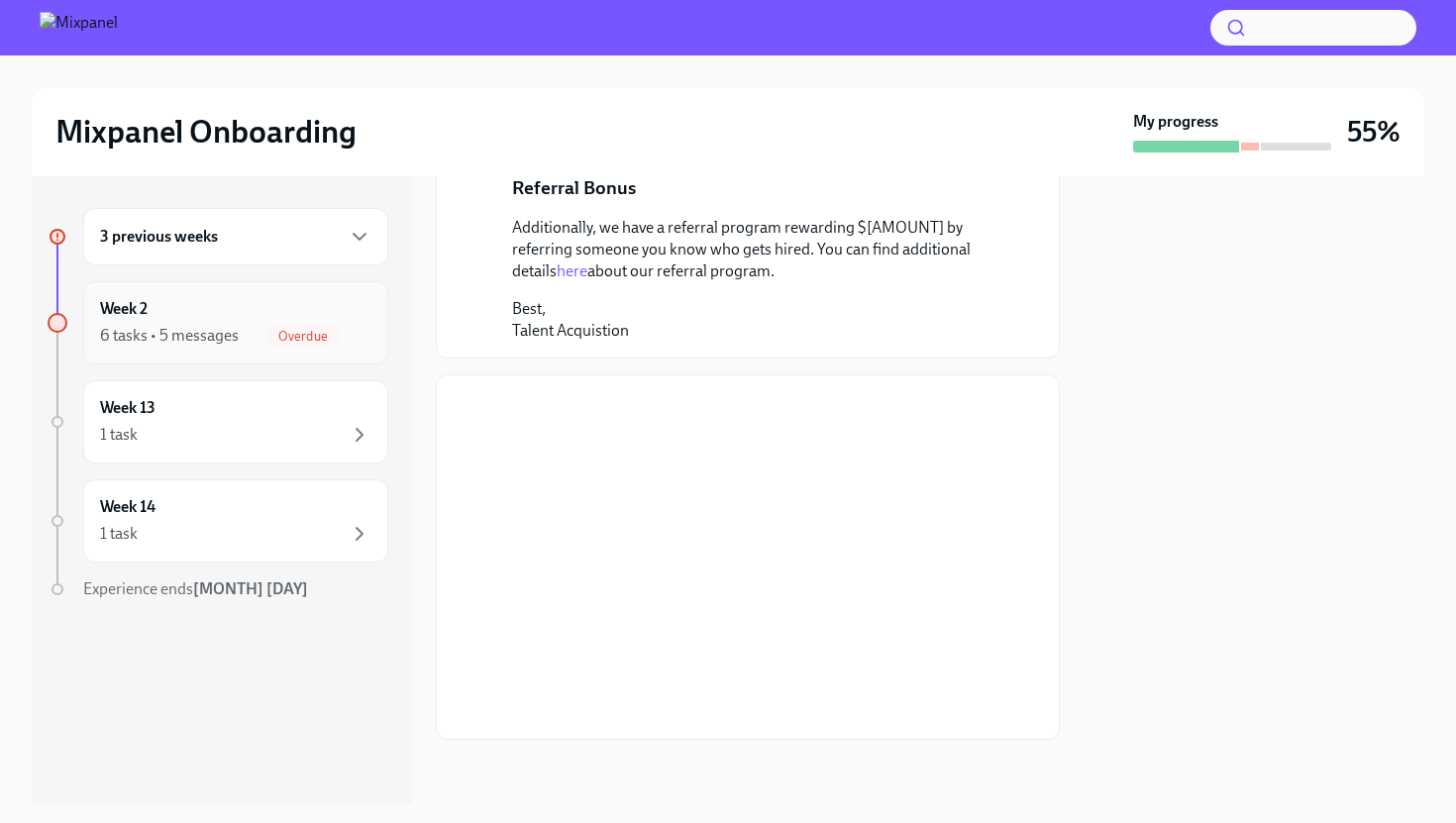 click on "[NUMBER] tasks • [NUMBER] messages Overdue" at bounding box center [236, 336] 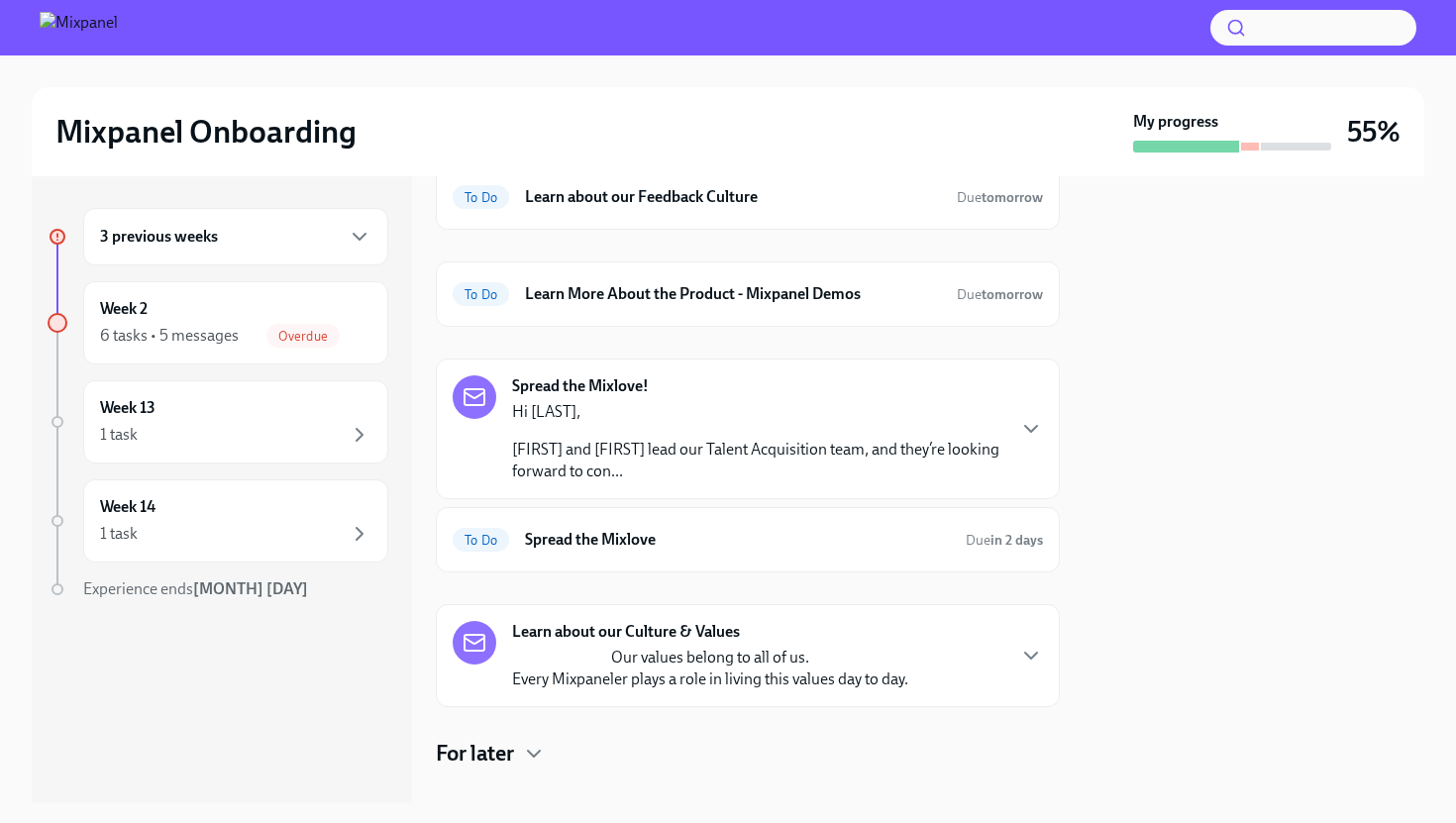 scroll, scrollTop: 561, scrollLeft: 0, axis: vertical 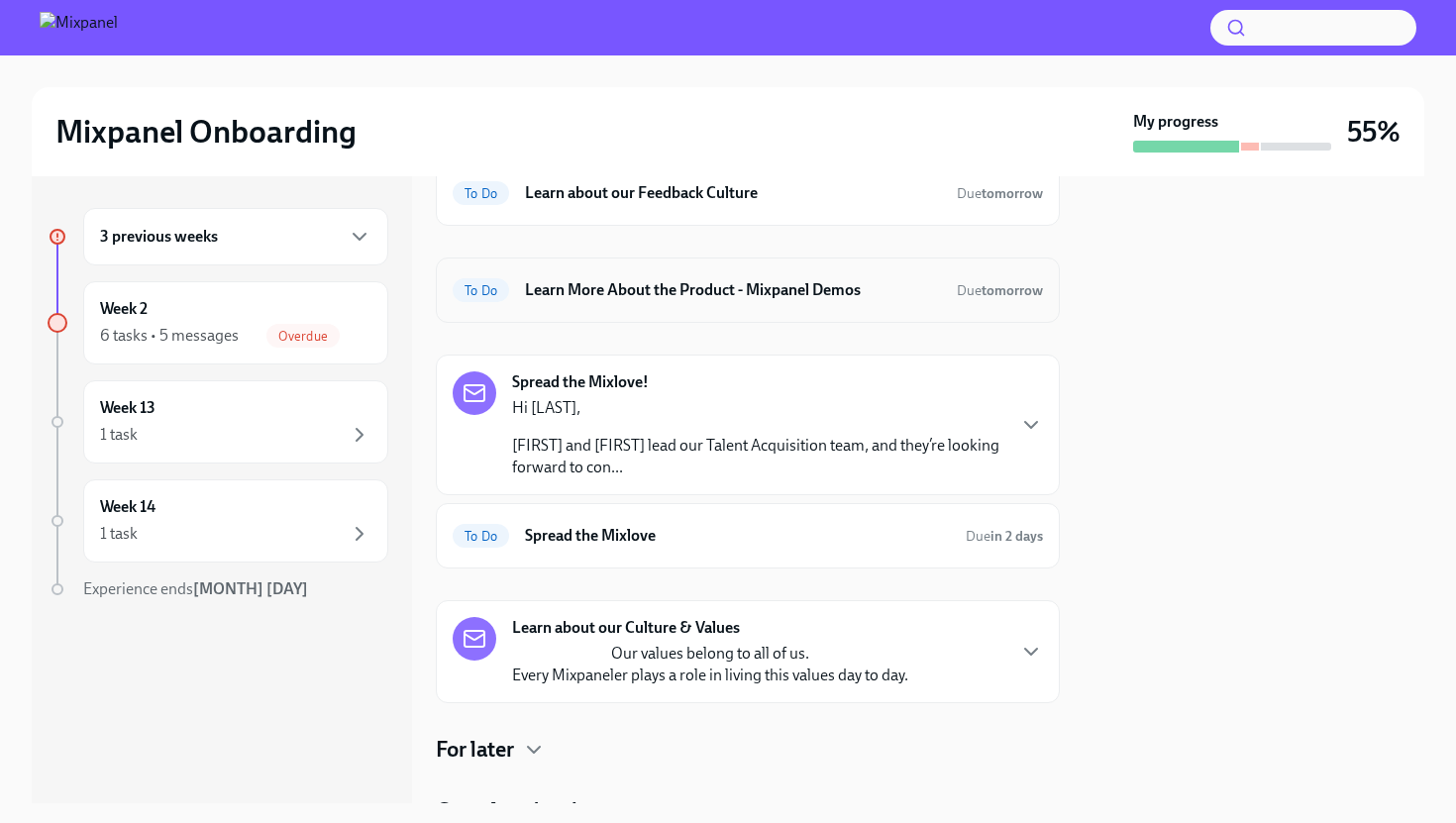click on "To Do Learn More About the Product - Mixpanel Demos Due  tomorrow" at bounding box center (748, 290) 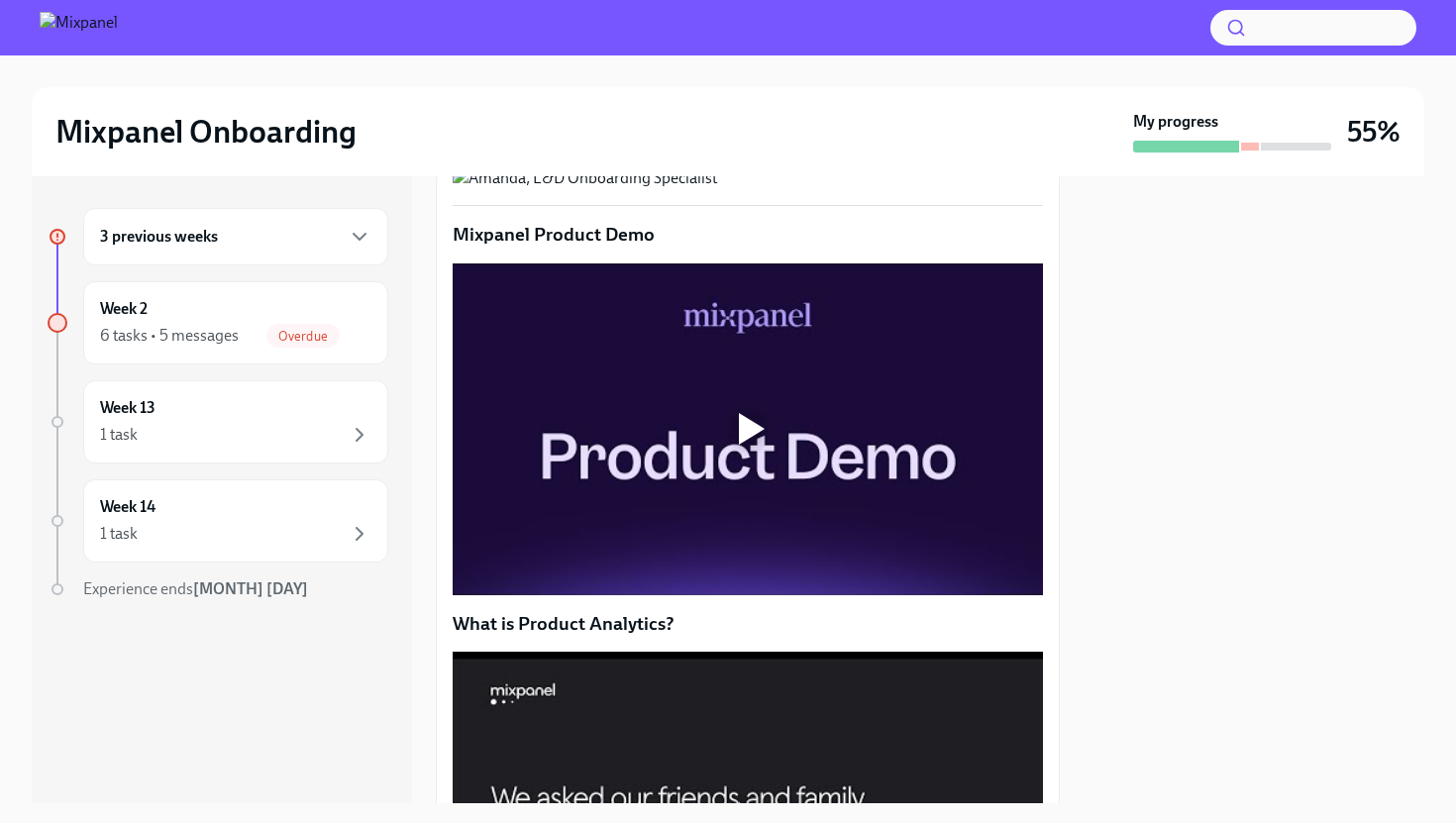 scroll, scrollTop: 0, scrollLeft: 0, axis: both 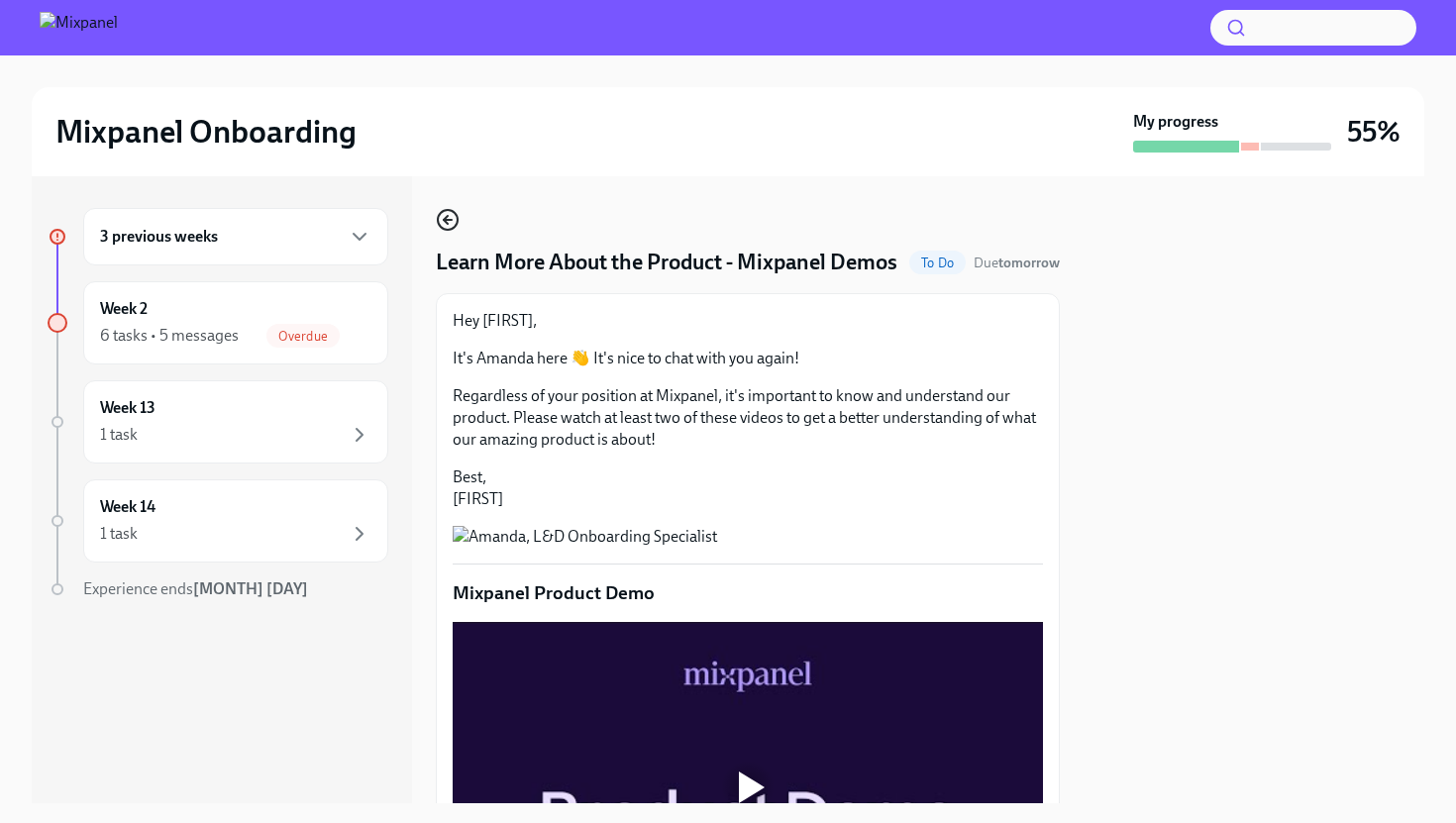click 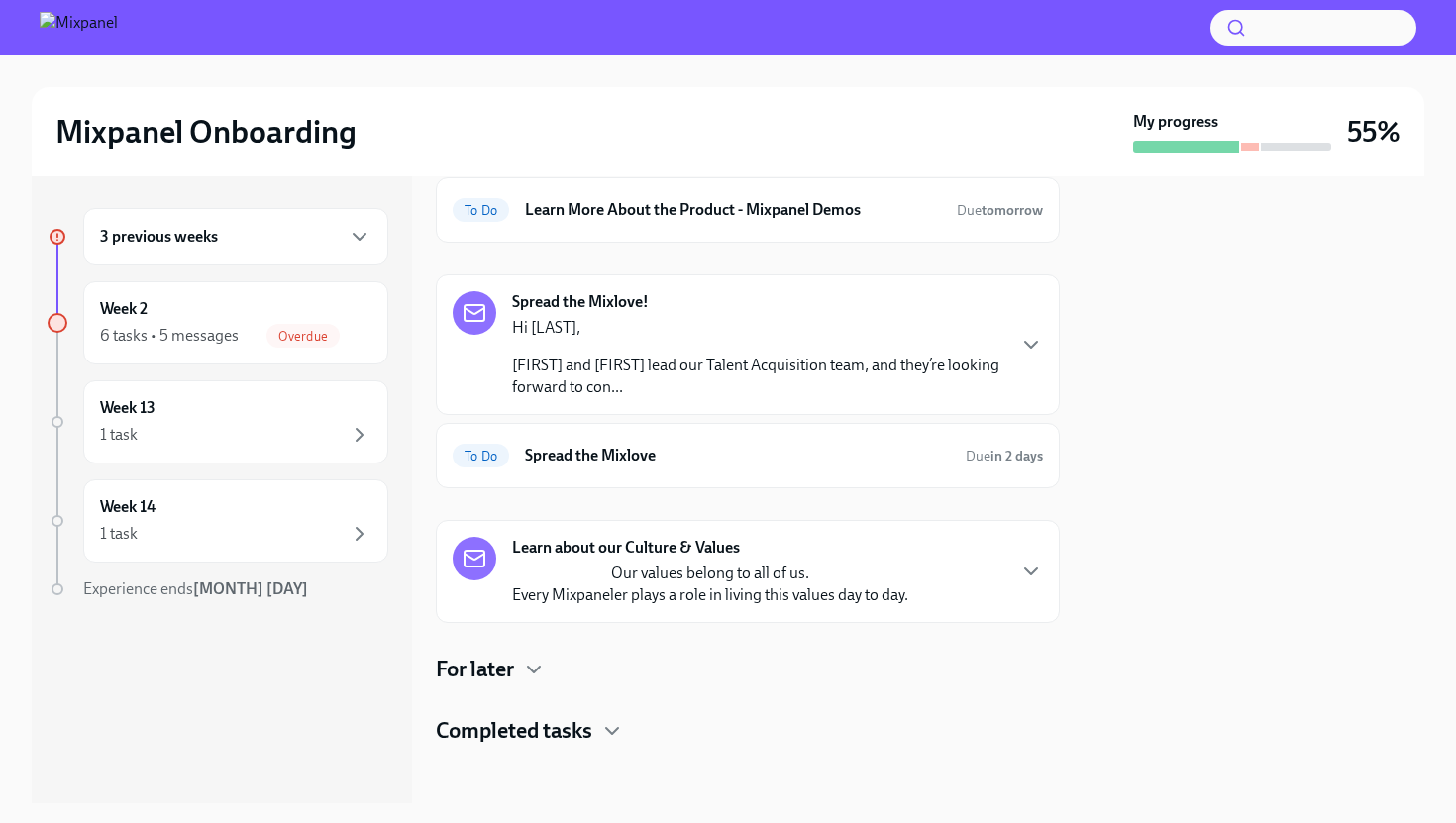 scroll, scrollTop: 647, scrollLeft: 0, axis: vertical 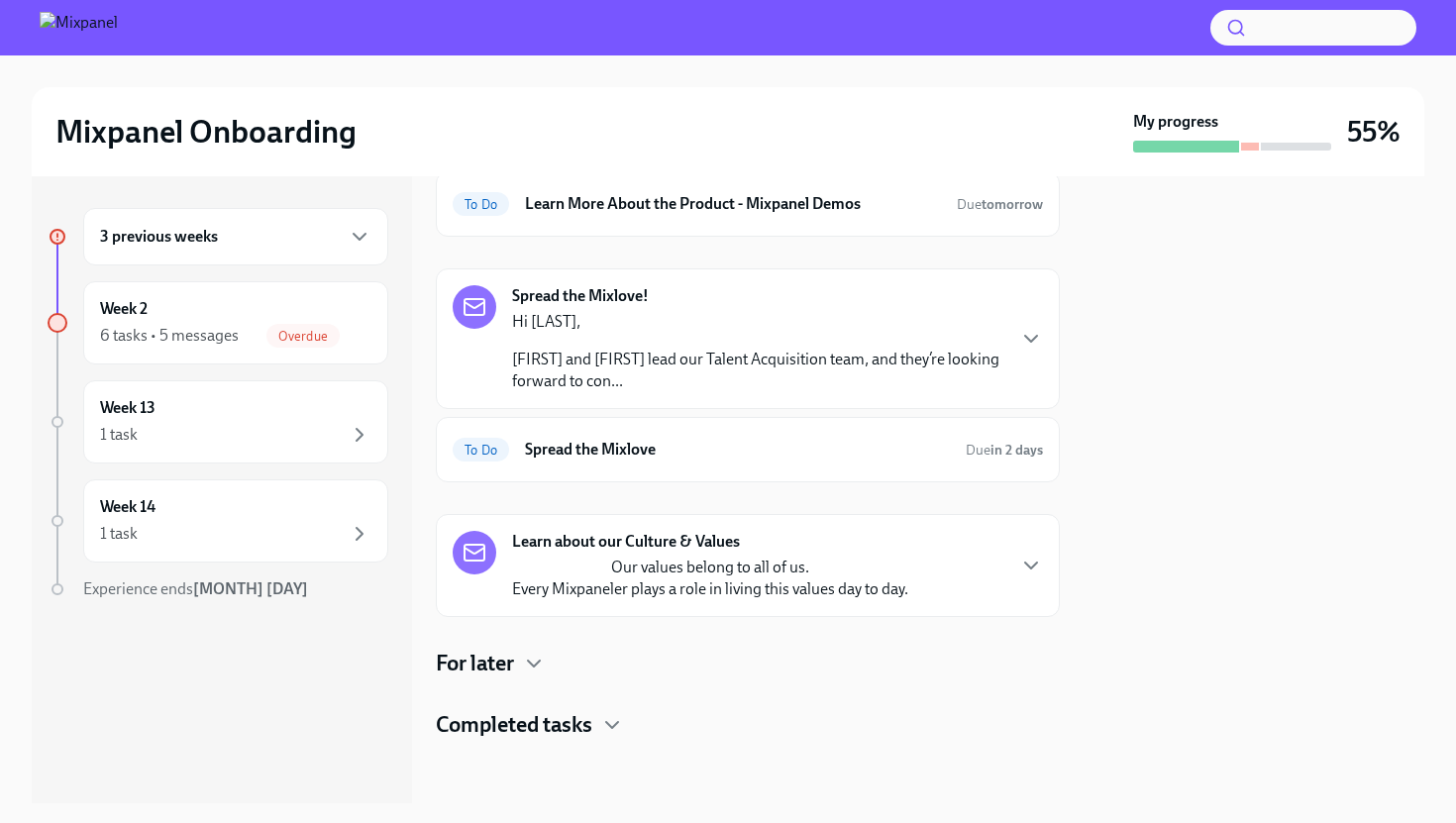 click on "Our values belong to all of us.
Every Mixpaneler plays a role in living this values day to day." at bounding box center (710, 578) 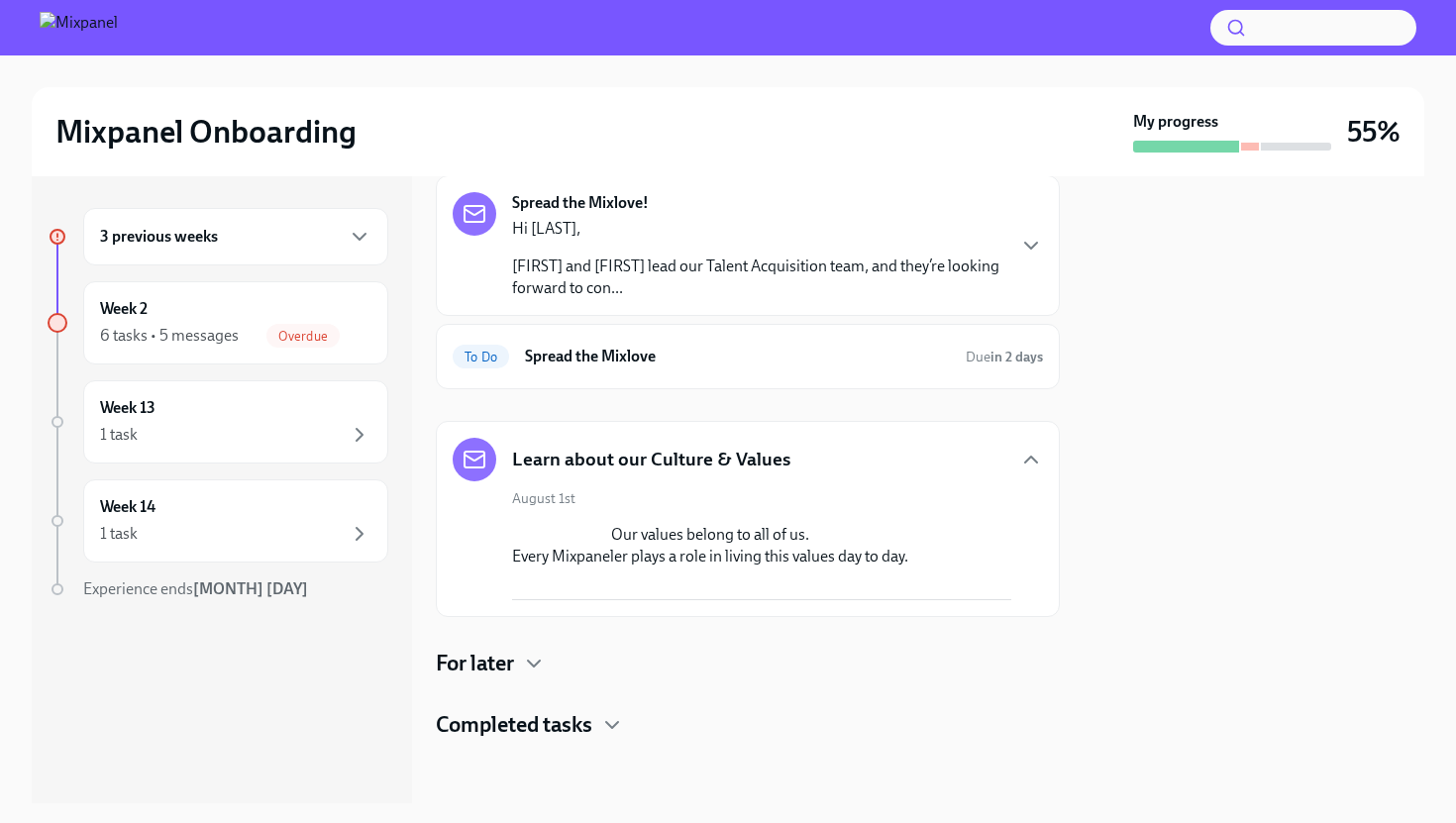 scroll, scrollTop: 1021, scrollLeft: 0, axis: vertical 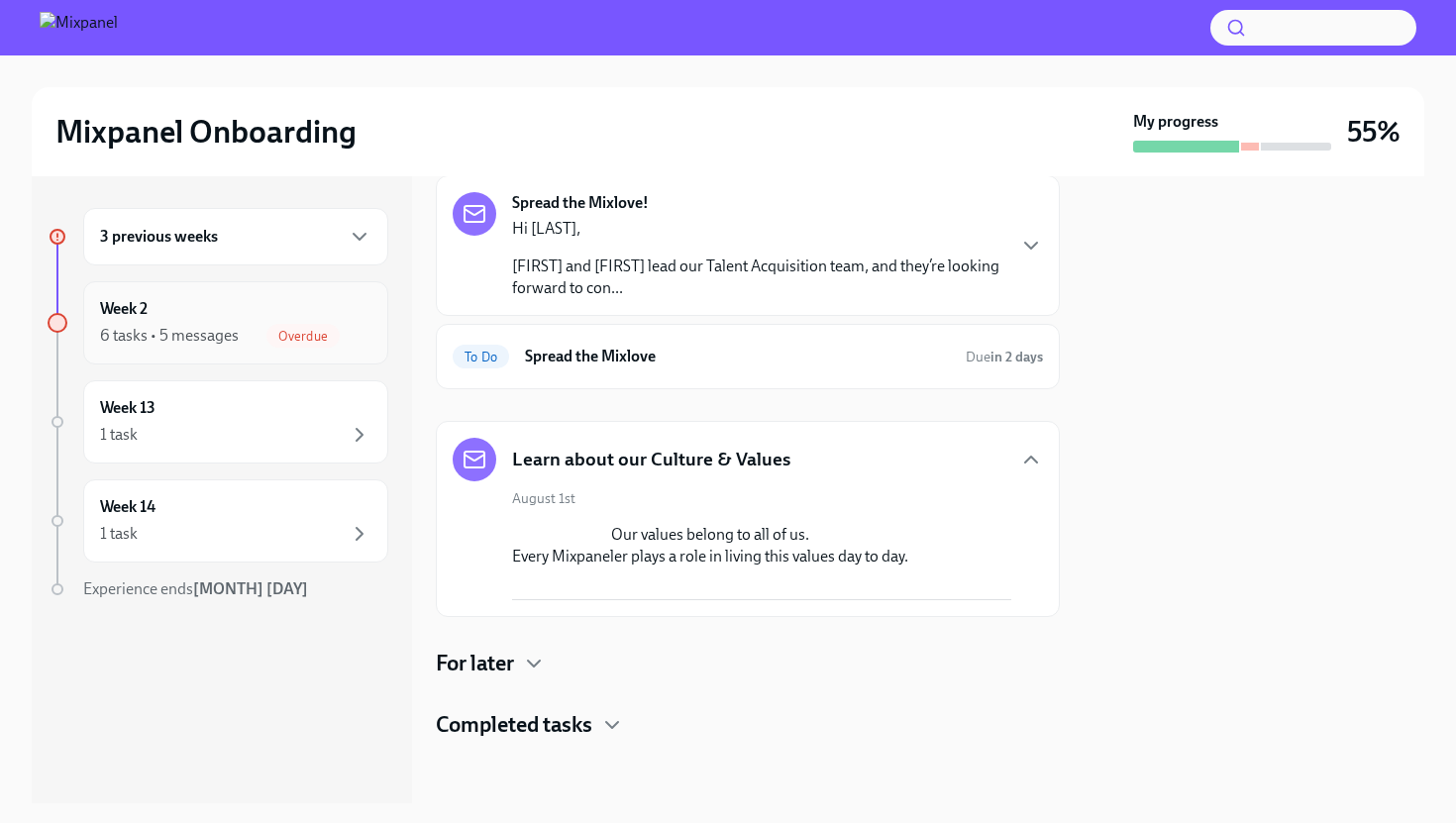 click on "Overdue" at bounding box center (303, 336) 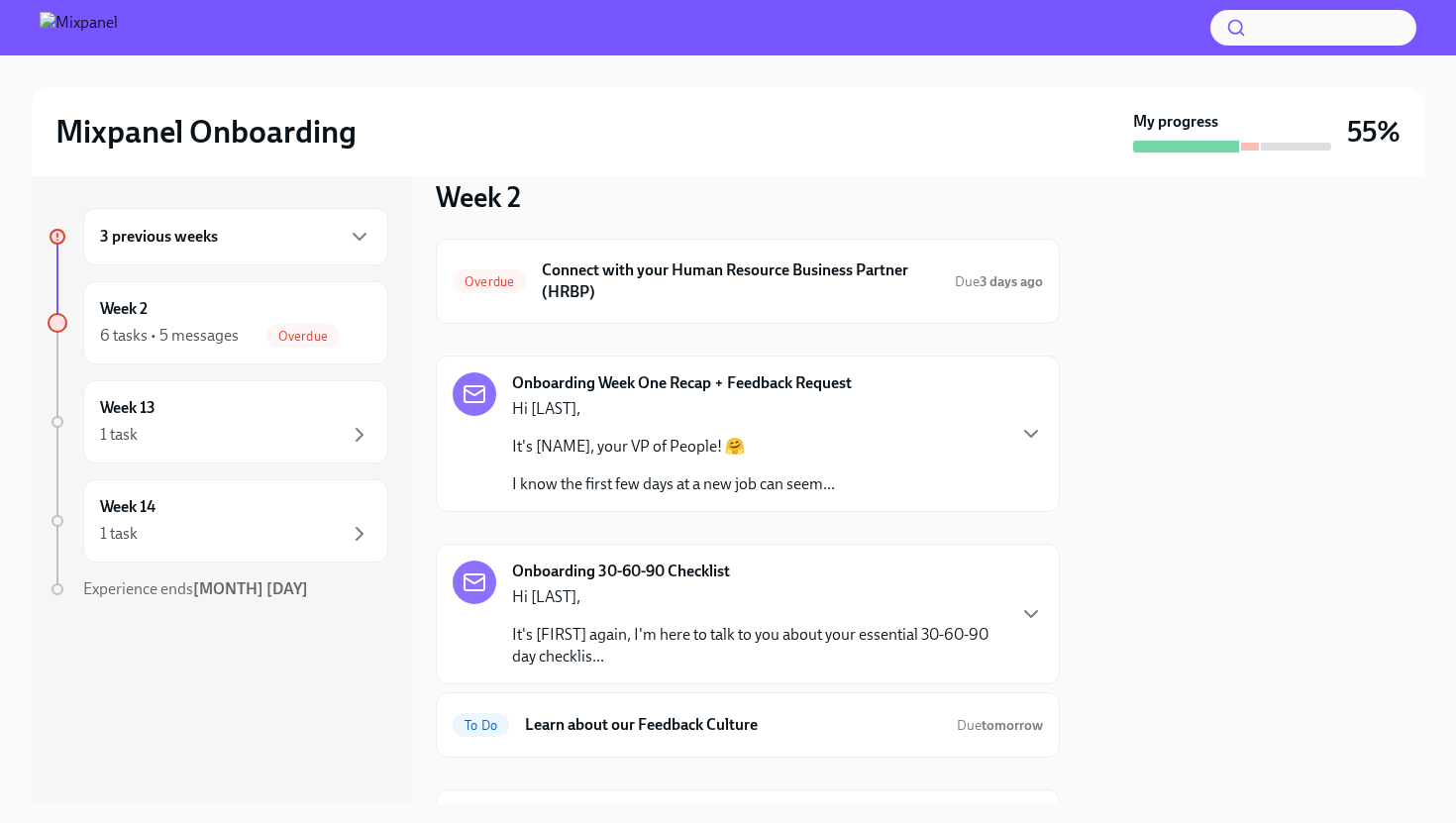 scroll, scrollTop: 39, scrollLeft: 0, axis: vertical 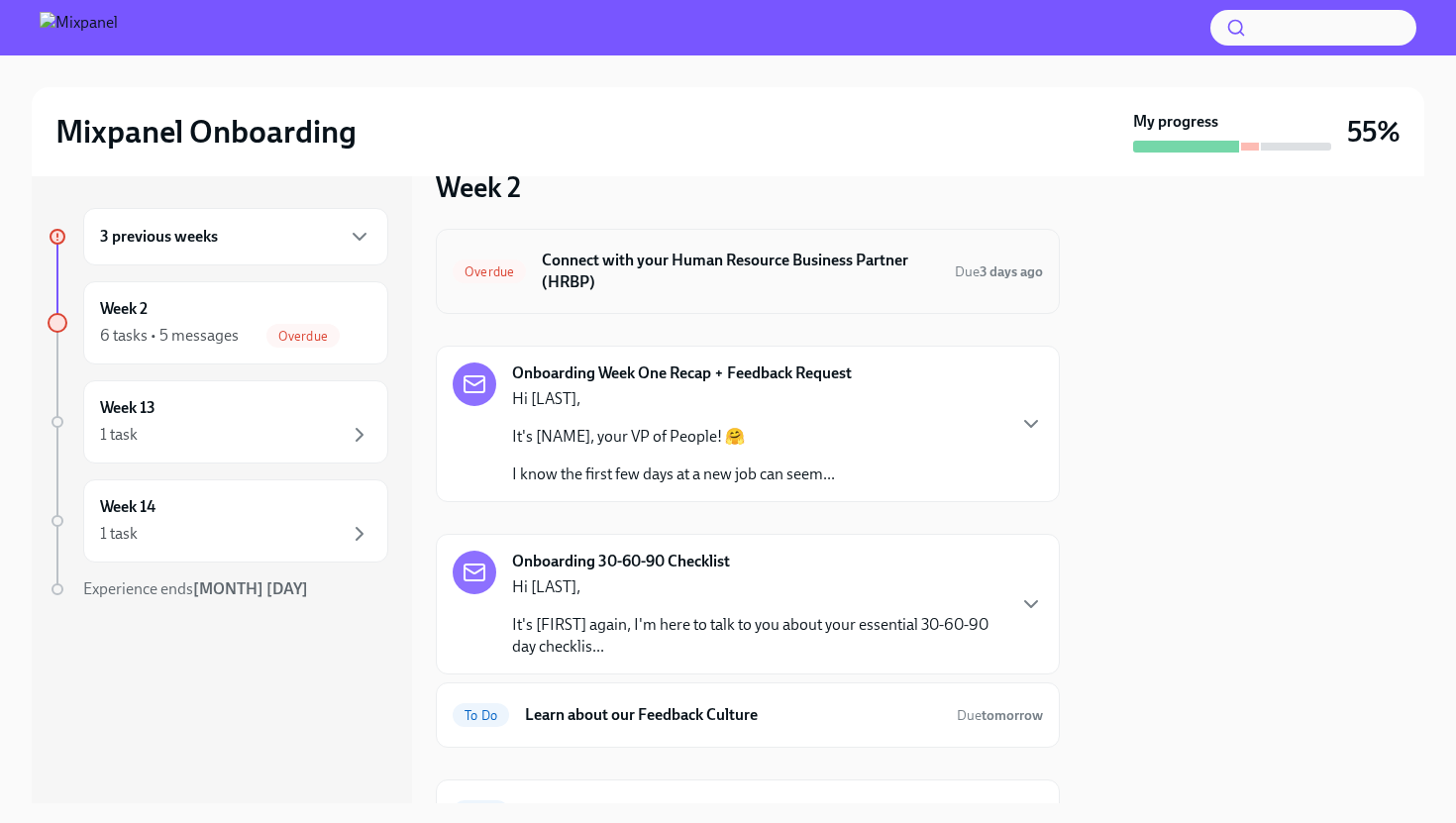 click on "Connect with your Human Resource Business Partner (HRBP)" at bounding box center [740, 271] 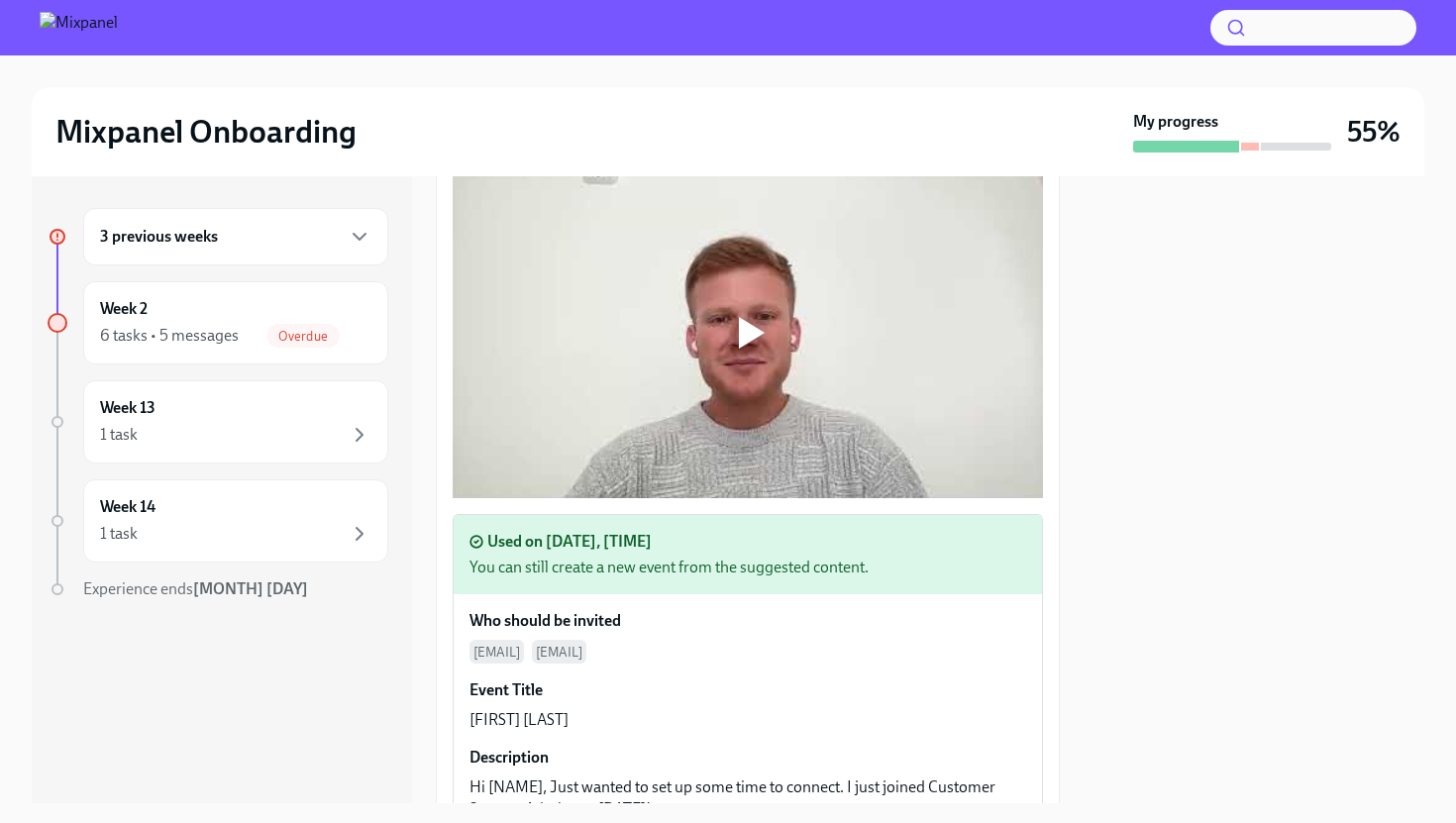 scroll, scrollTop: 396, scrollLeft: 0, axis: vertical 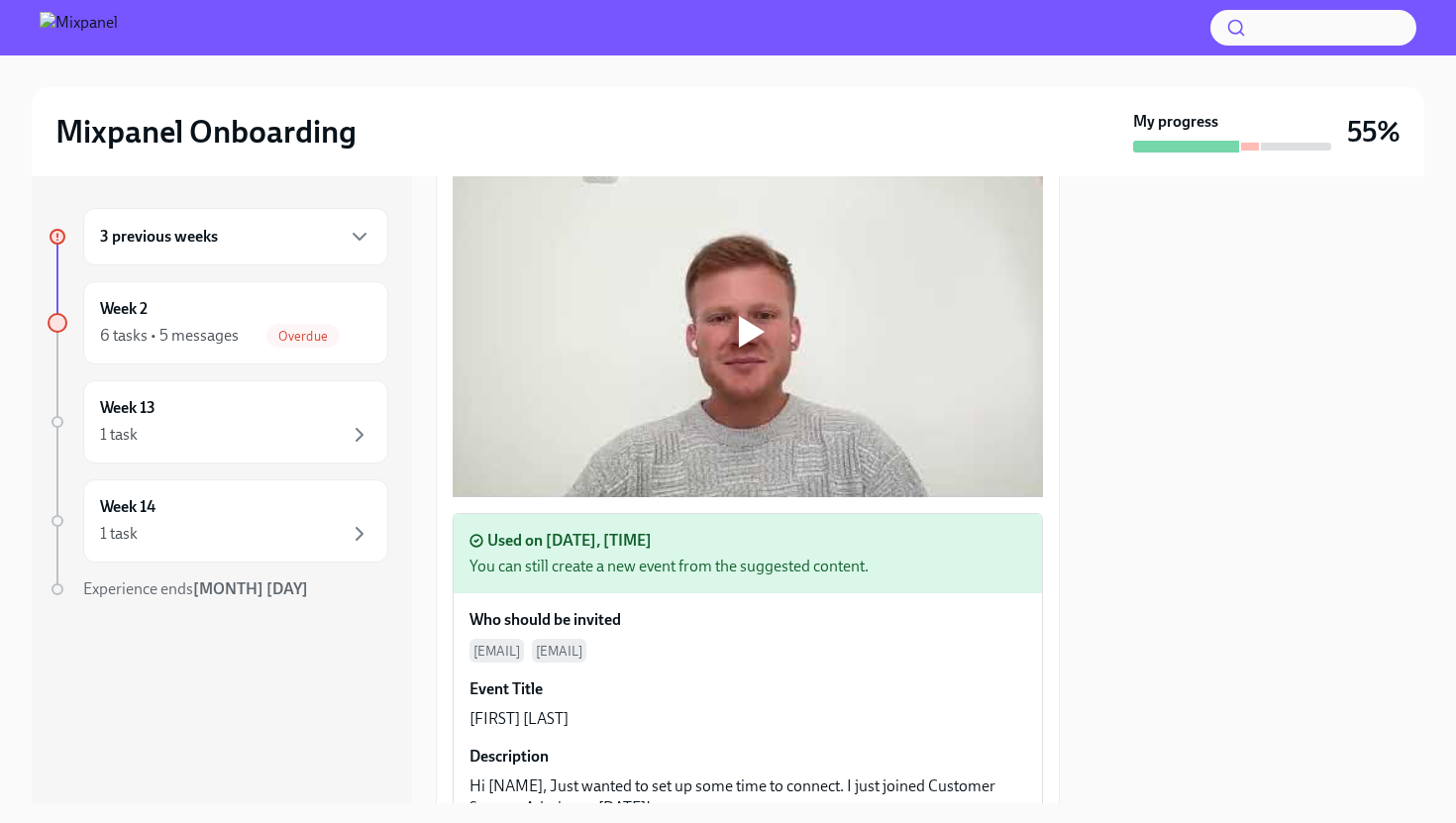 click at bounding box center (752, 332) 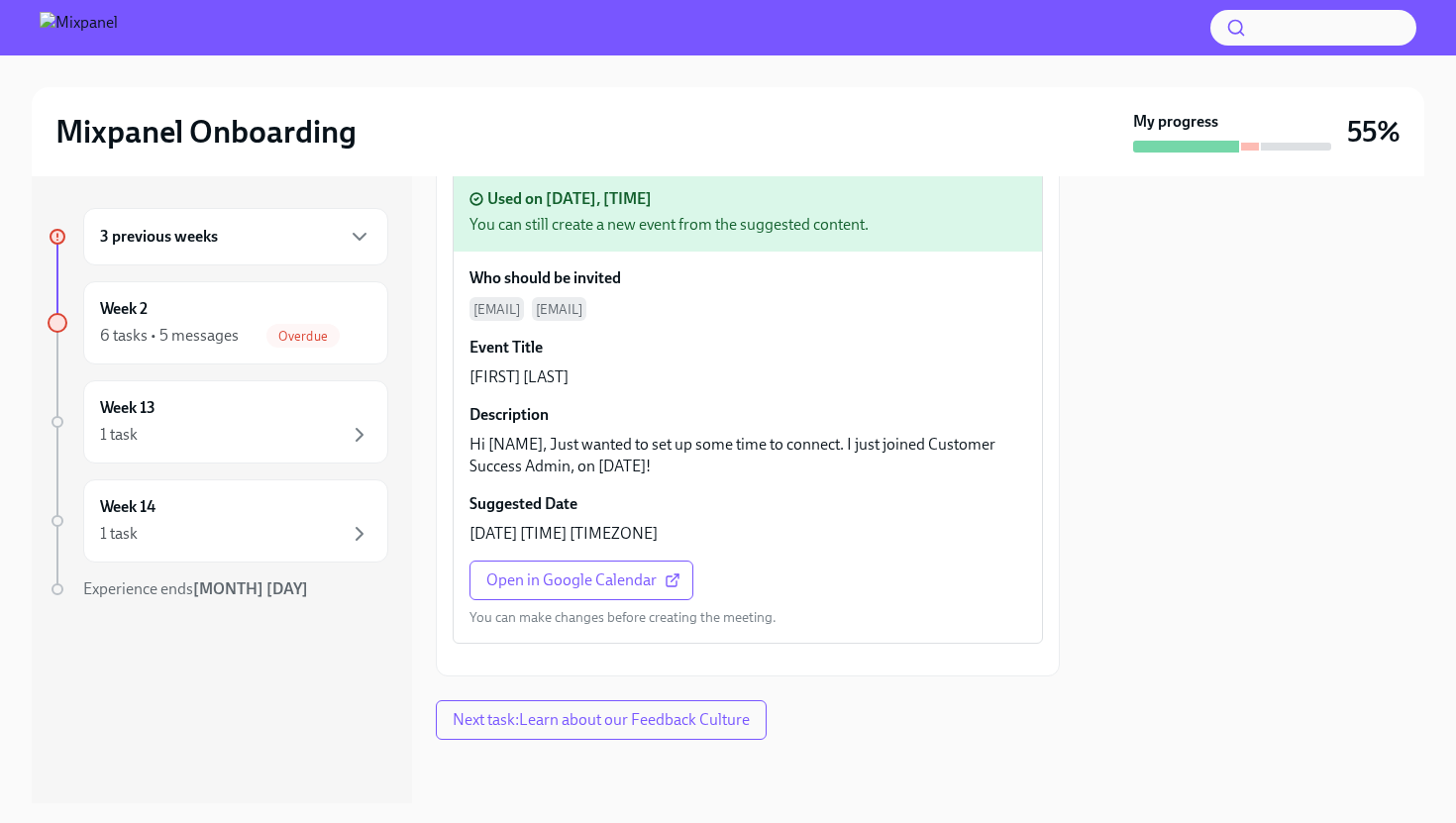 scroll, scrollTop: 912, scrollLeft: 0, axis: vertical 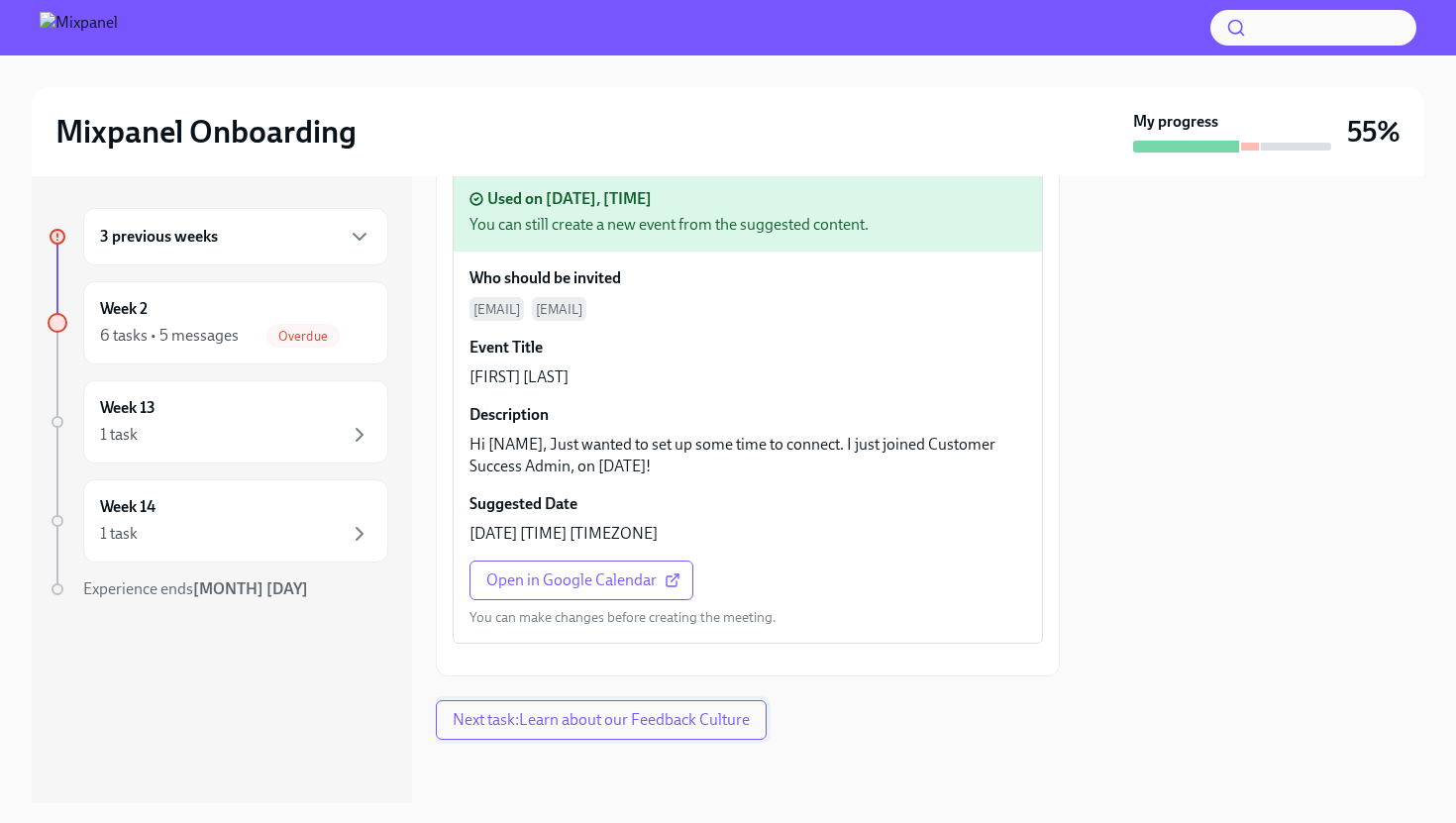 click on "Next task :  Learn about our Feedback Culture" at bounding box center (601, 720) 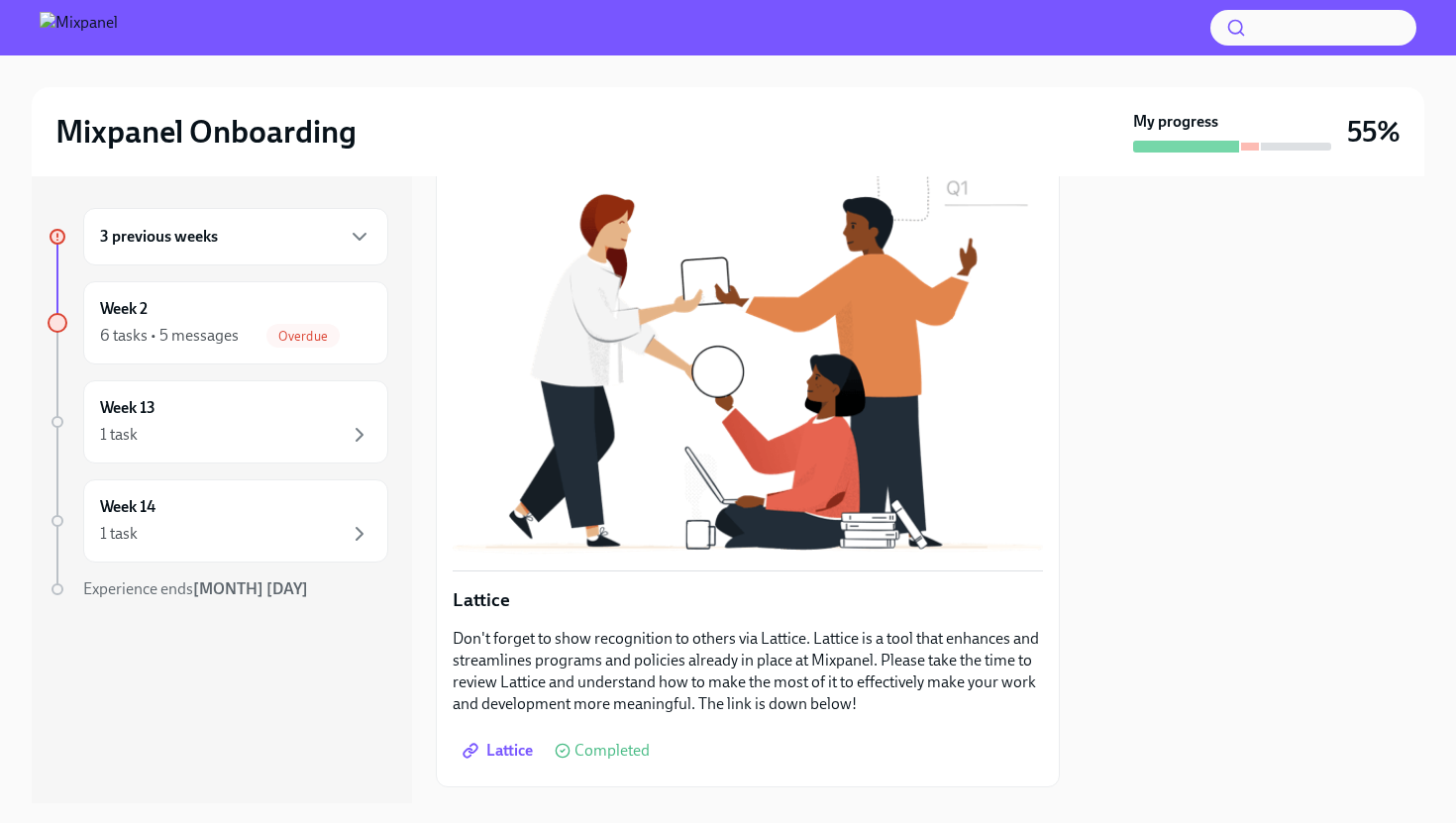 scroll, scrollTop: 587, scrollLeft: 0, axis: vertical 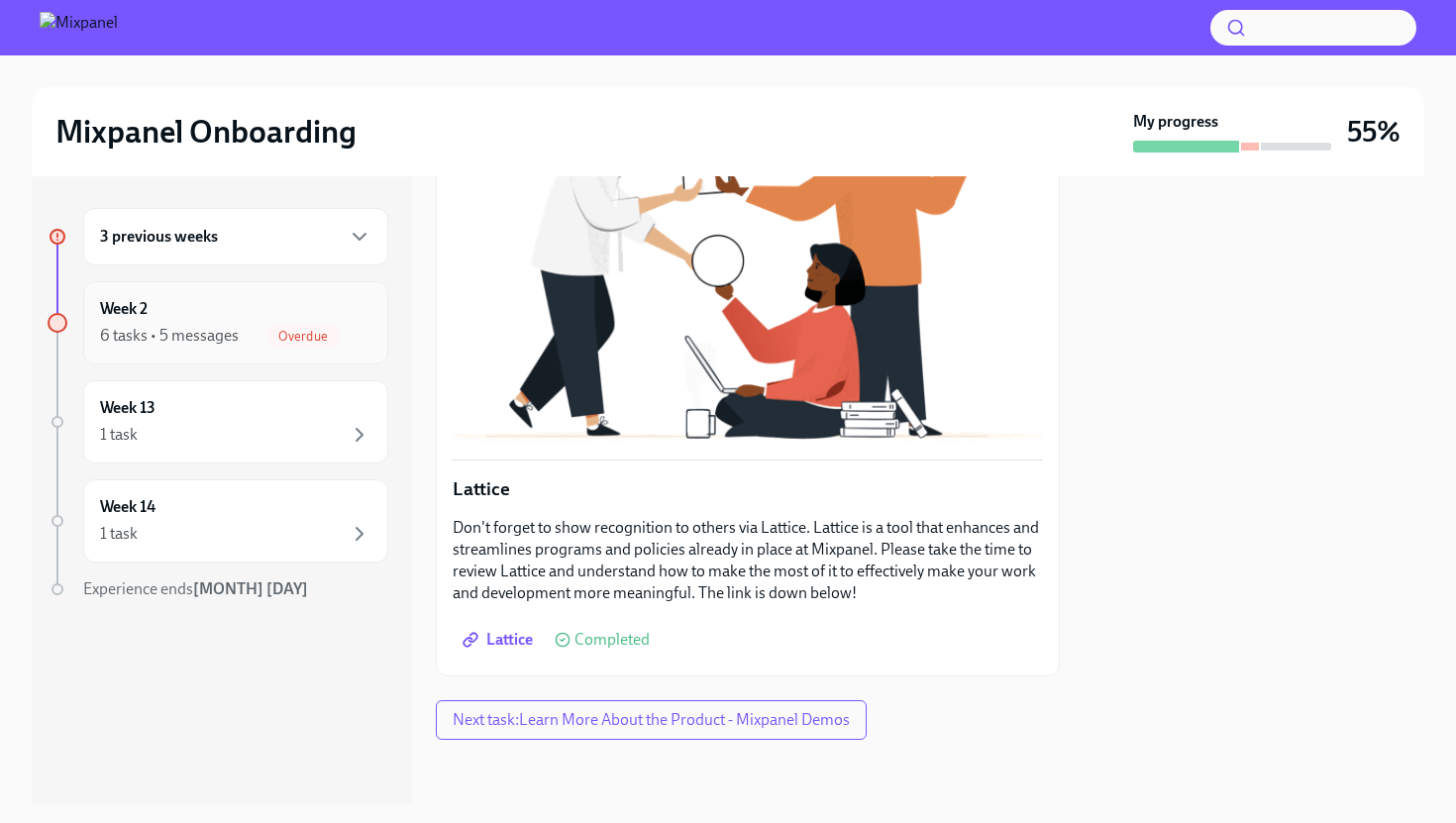 click on "[NUMBER] tasks • [NUMBER] messages Overdue" at bounding box center (236, 336) 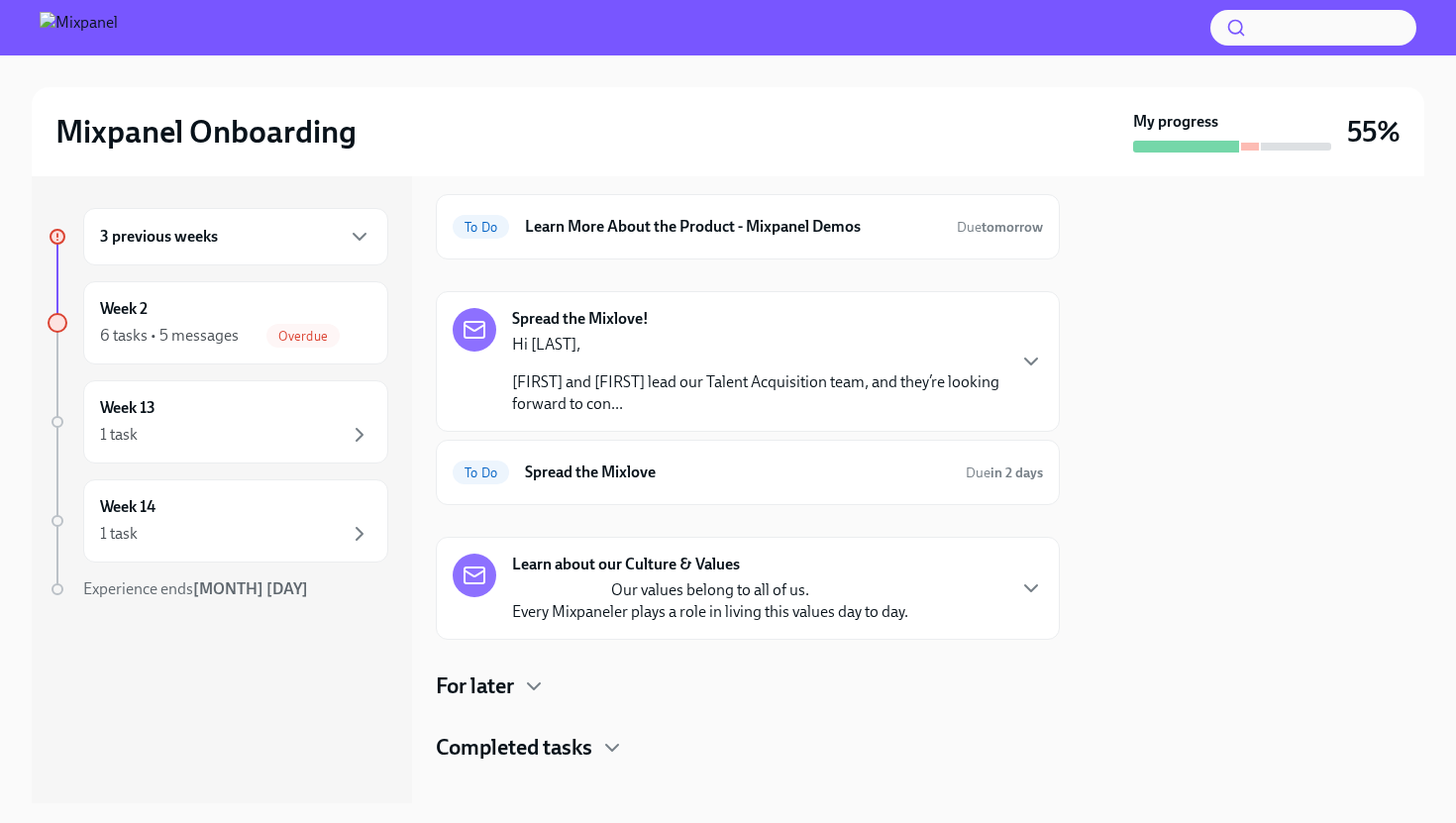 scroll, scrollTop: 647, scrollLeft: 0, axis: vertical 